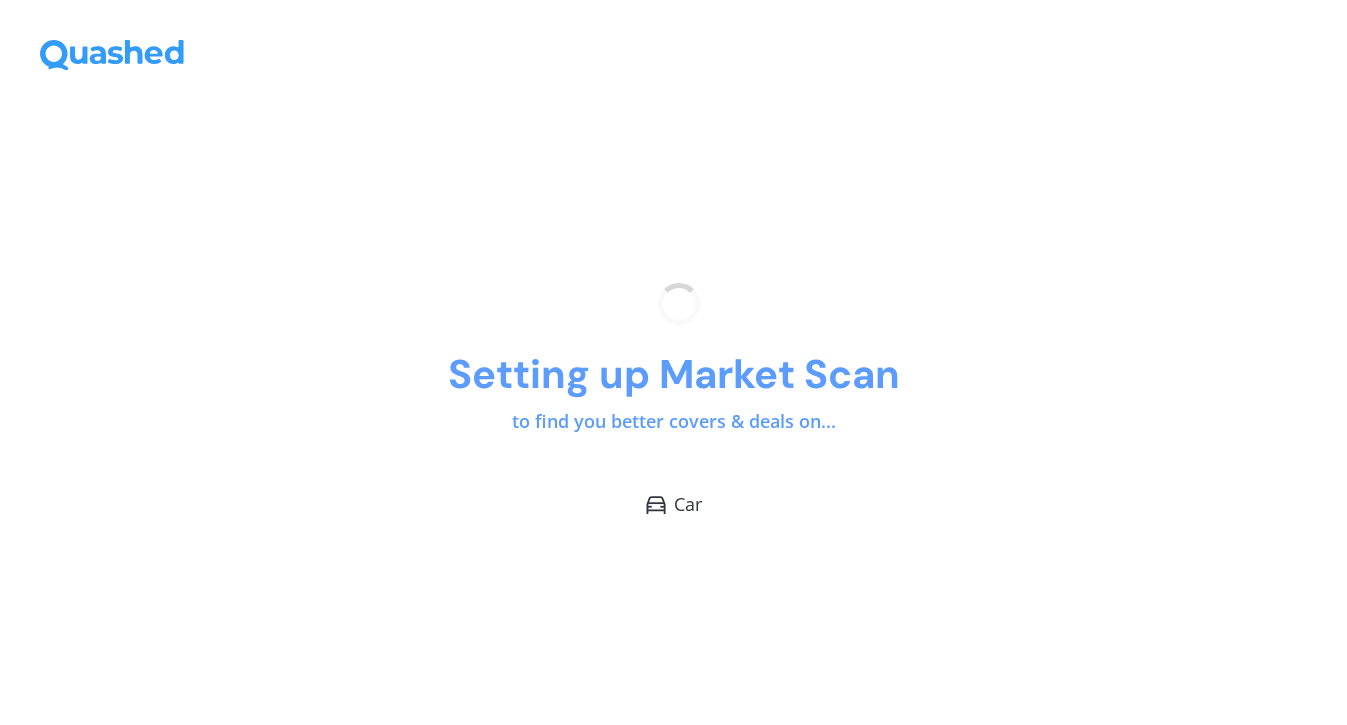 scroll, scrollTop: 0, scrollLeft: 0, axis: both 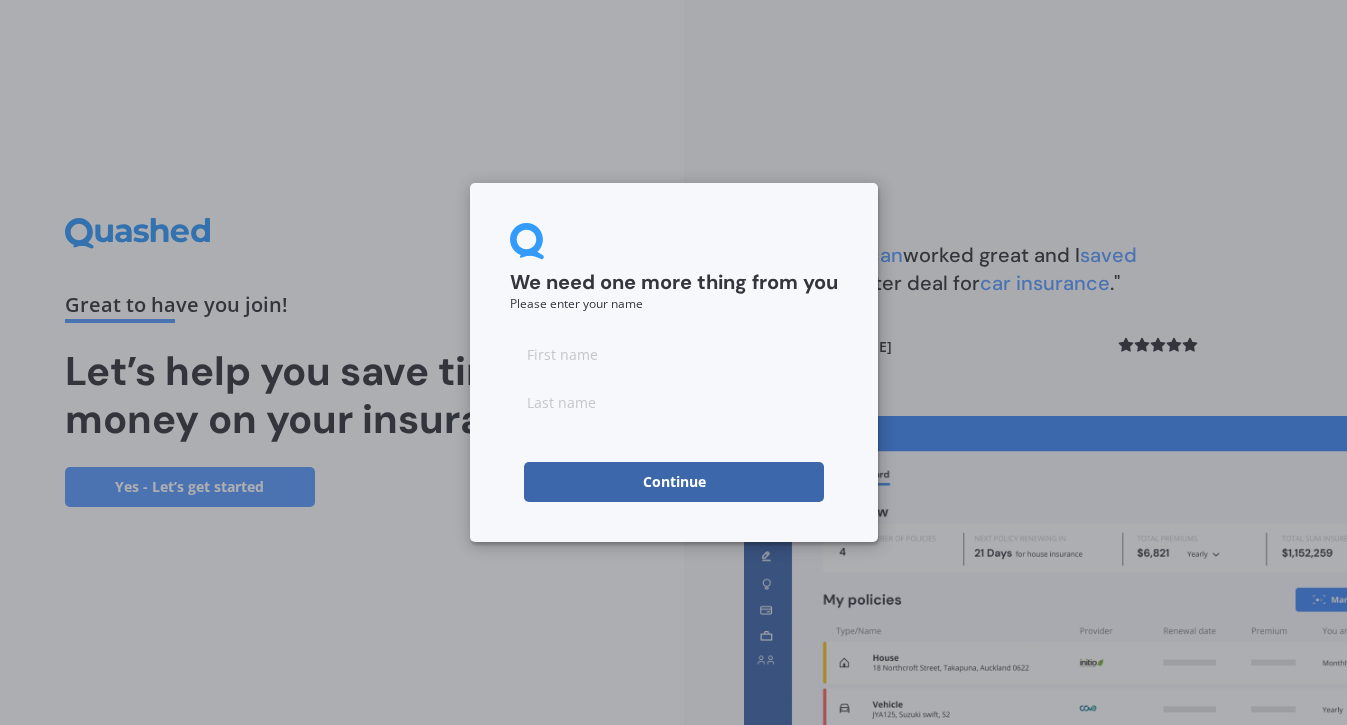click on "We need one more thing from you Please enter your [NAME]  Continue" at bounding box center [674, 362] 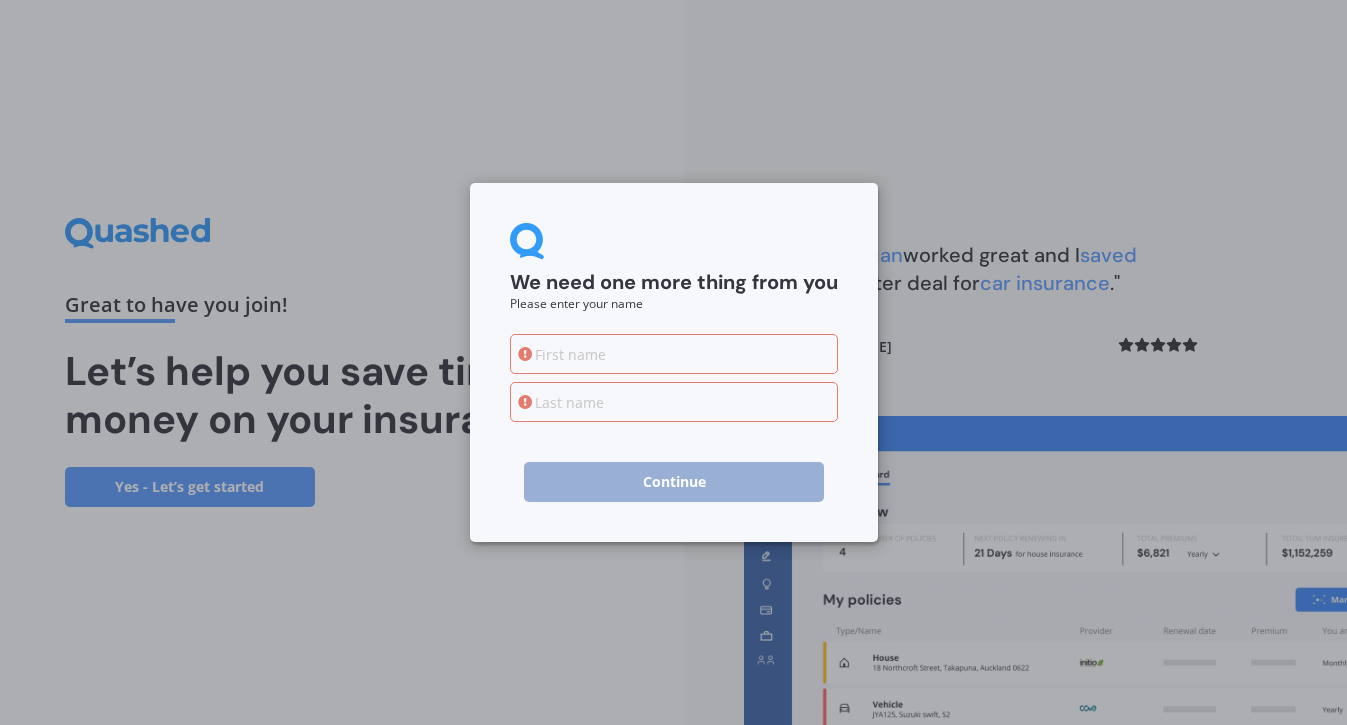 click at bounding box center (674, 354) 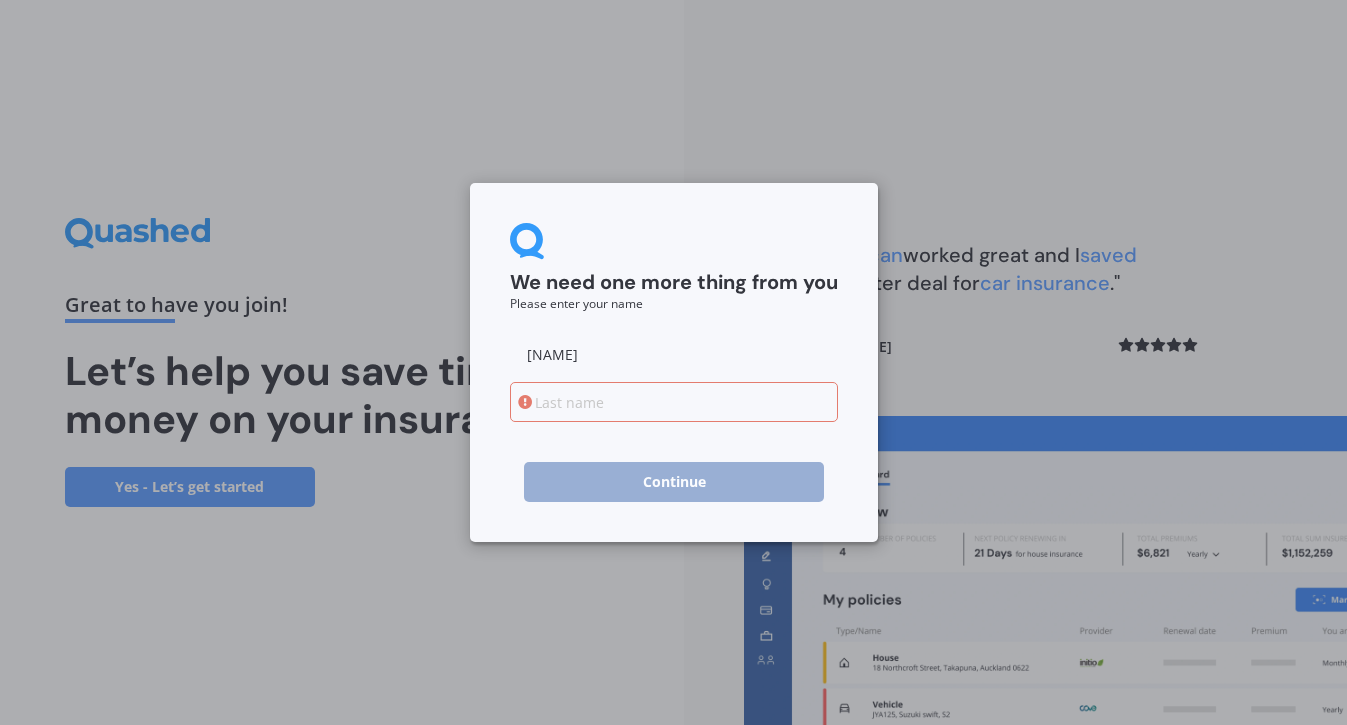 type on "[NAME]" 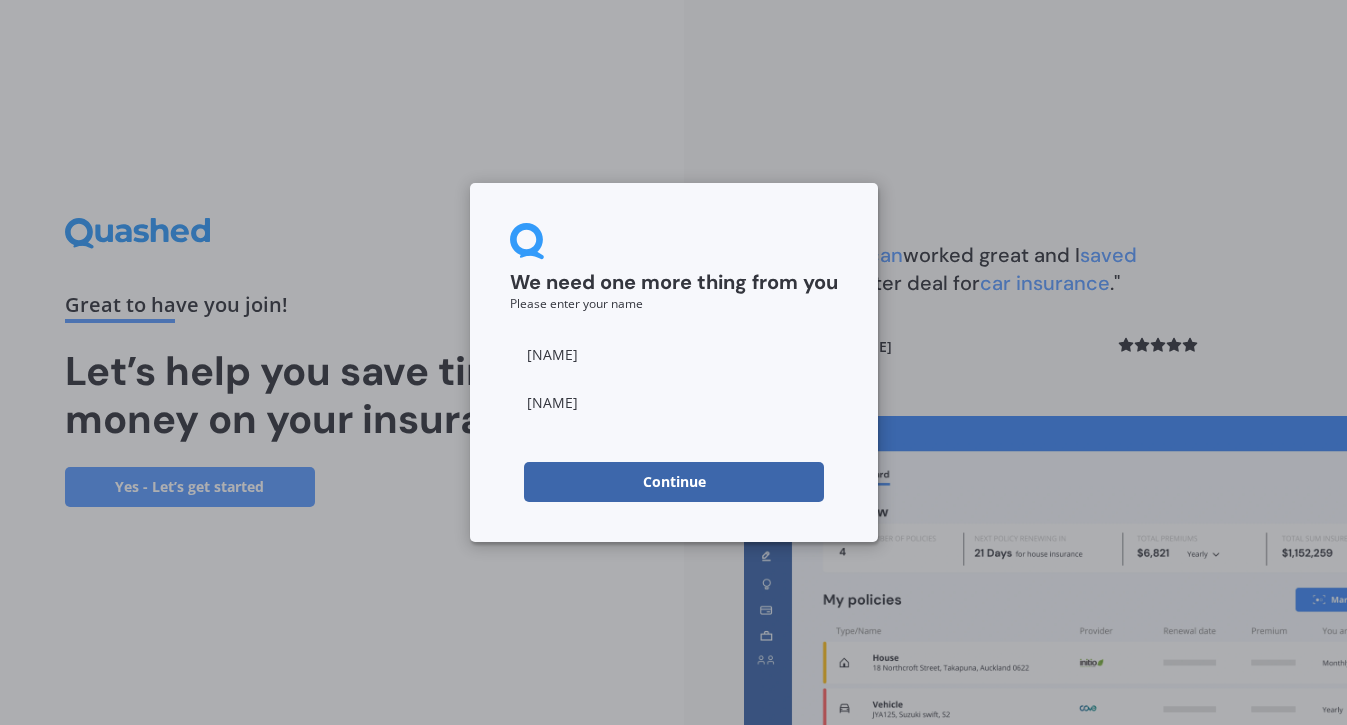 type on "[NAME]" 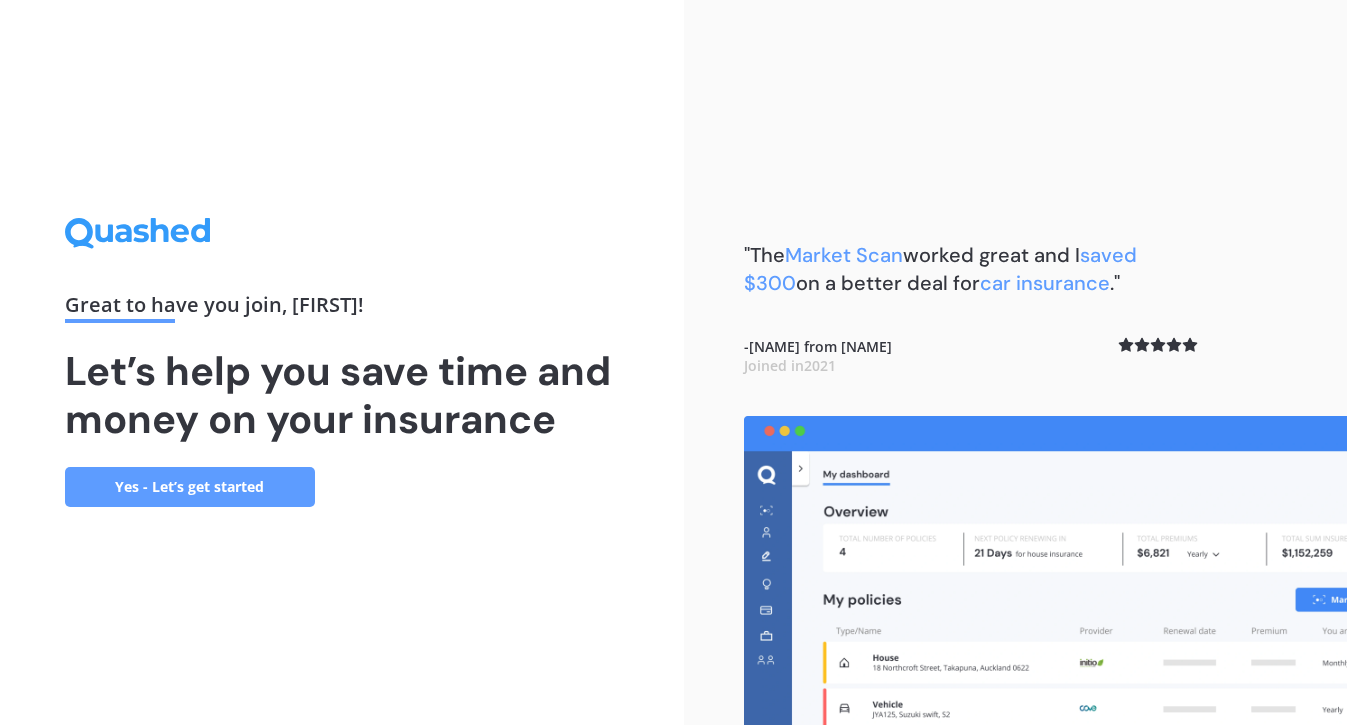click on "Yes - Let’s get started" at bounding box center (190, 487) 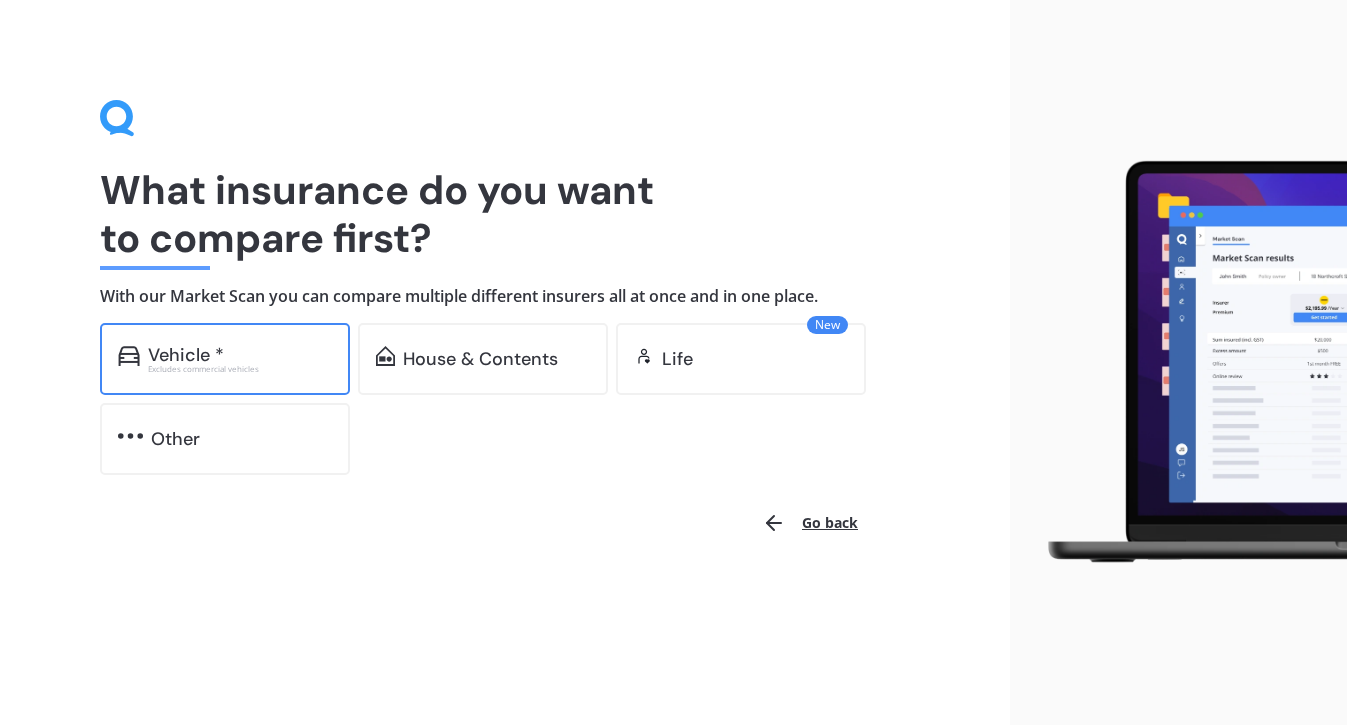 click on "Vehicle *" at bounding box center (186, 355) 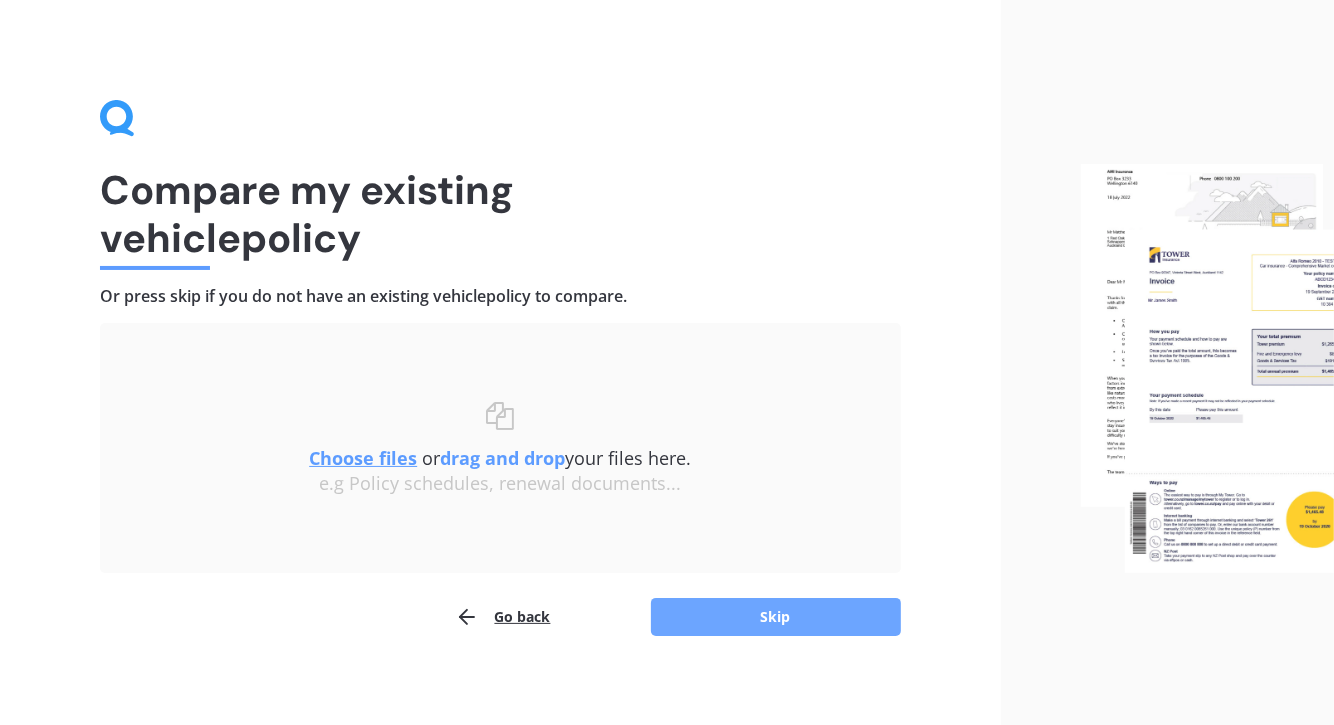 click on "Skip" at bounding box center [776, 617] 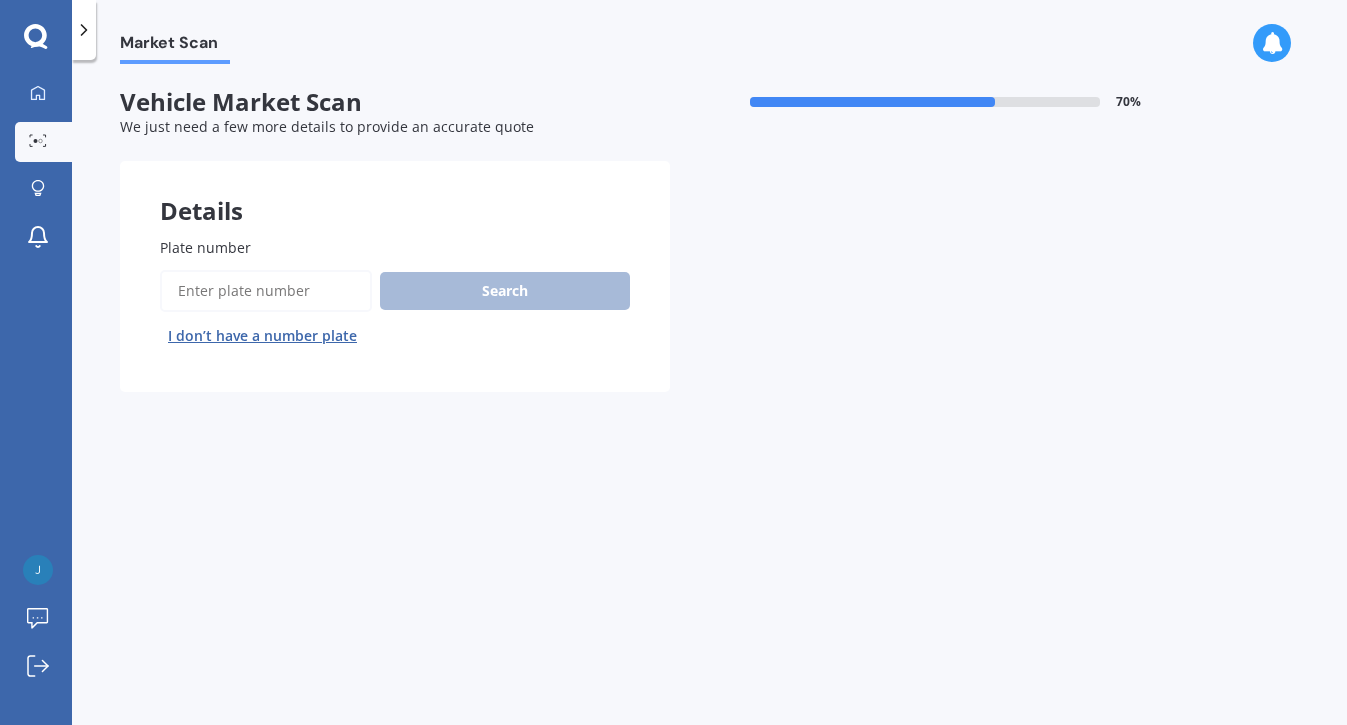 click on "Search I don’t have a number plate" at bounding box center (395, 311) 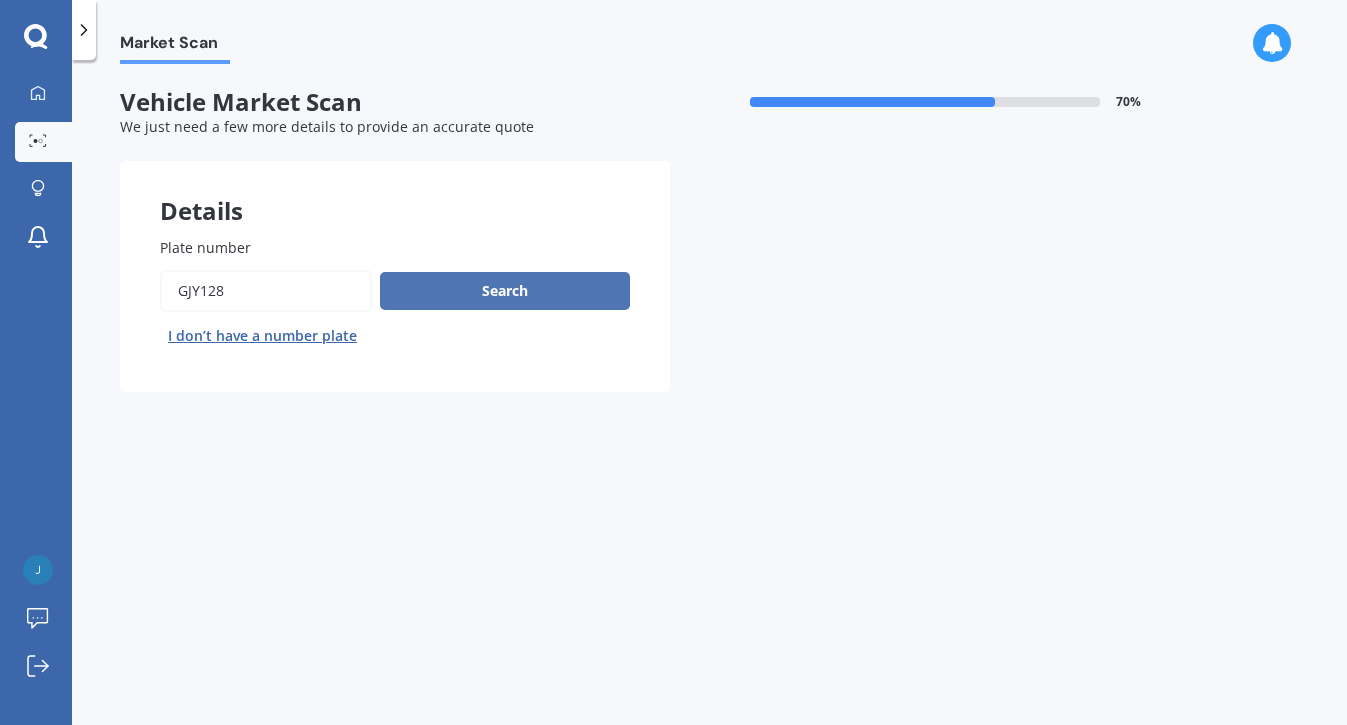 type on "GJY128" 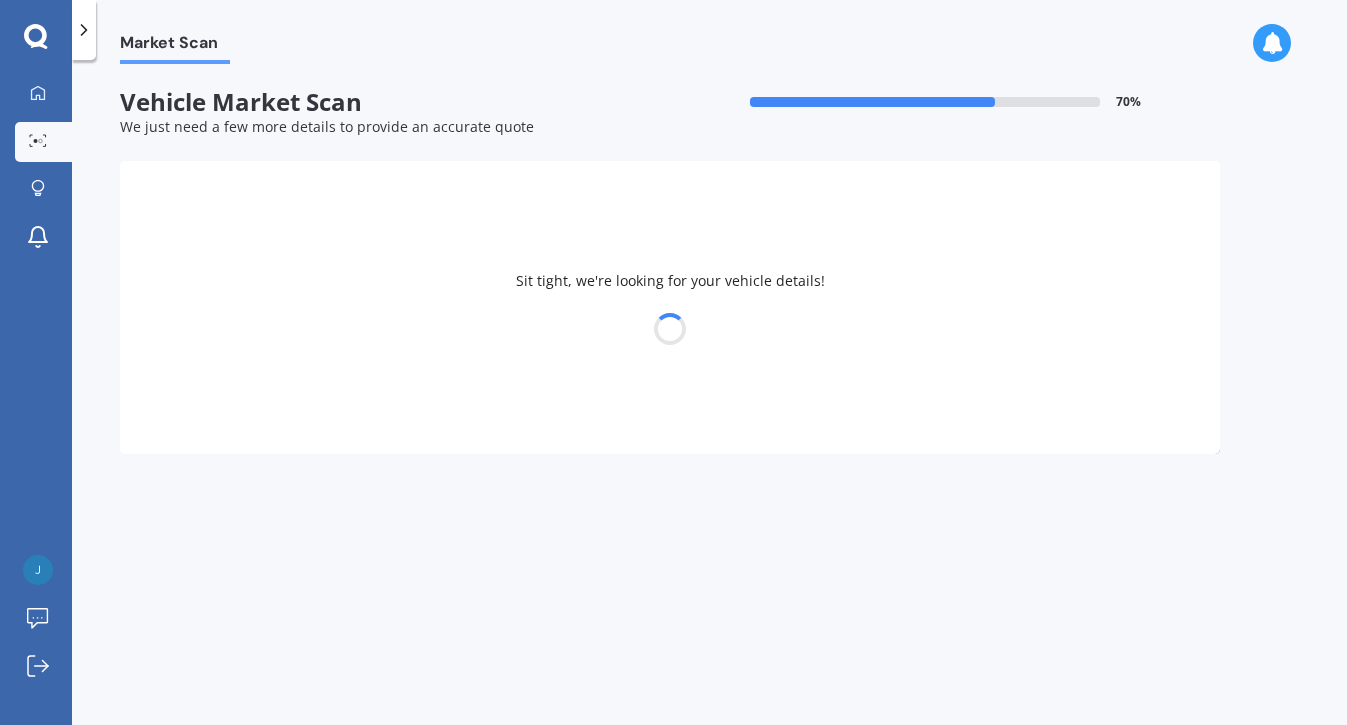 select on "HONDA" 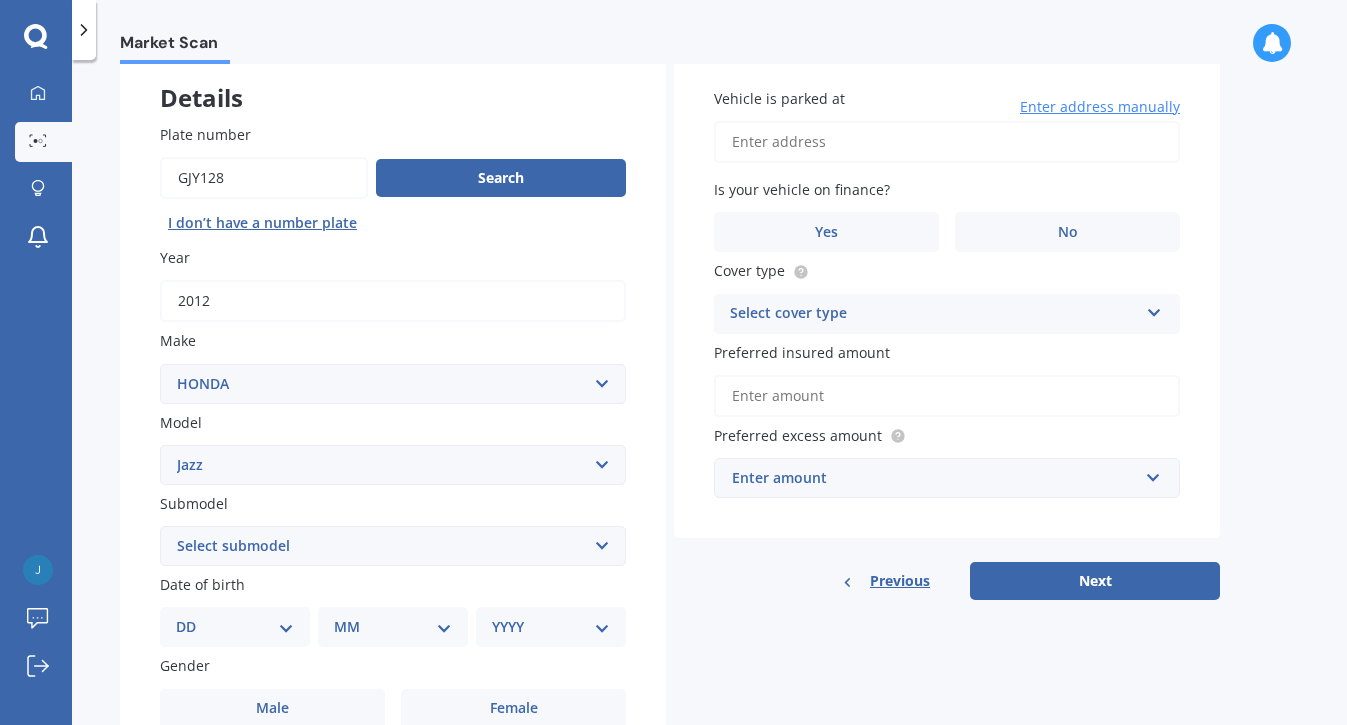 scroll, scrollTop: 168, scrollLeft: 0, axis: vertical 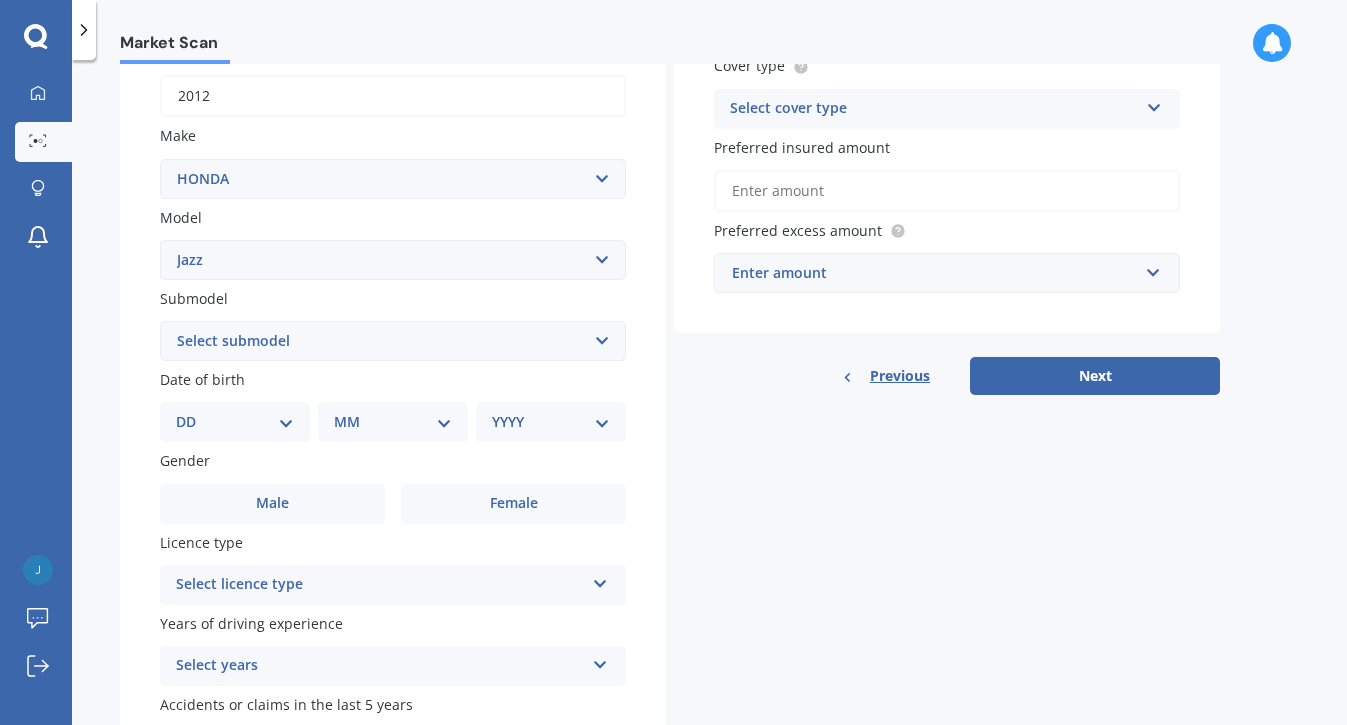 select on "08" 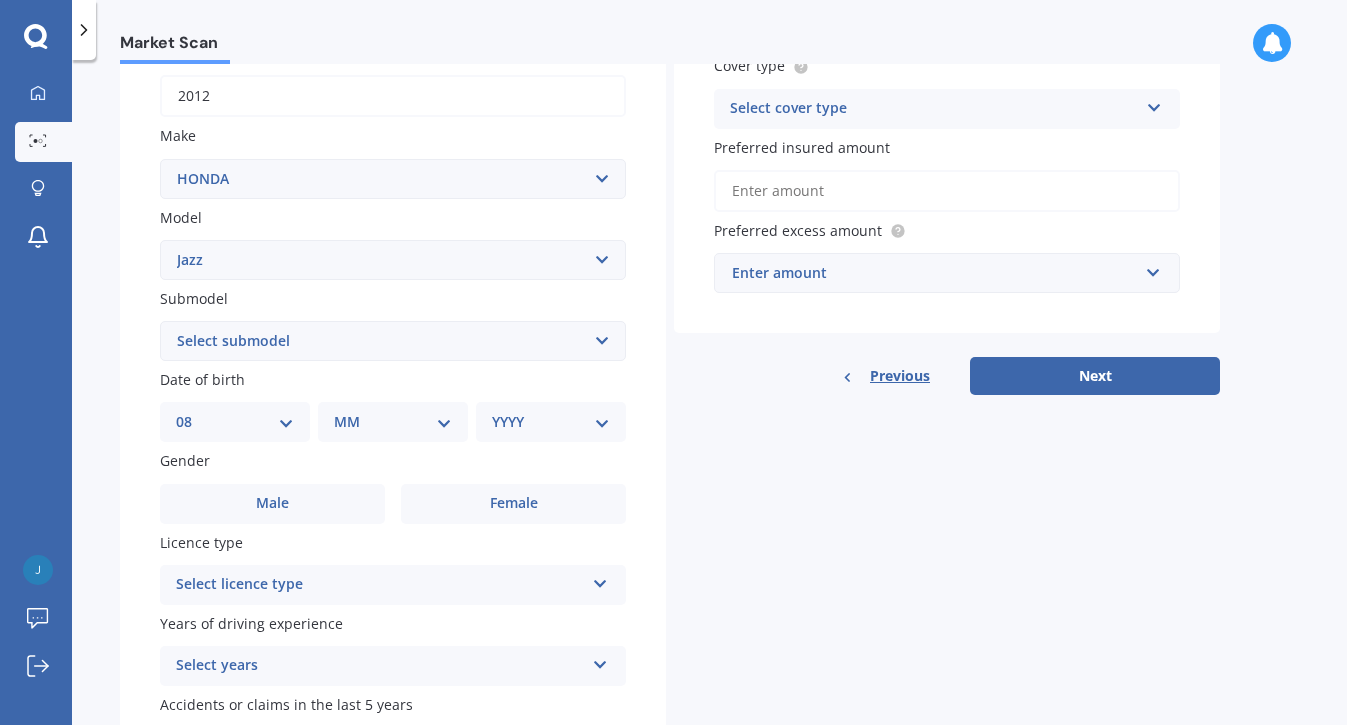 click on "08" at bounding box center (0, 0) 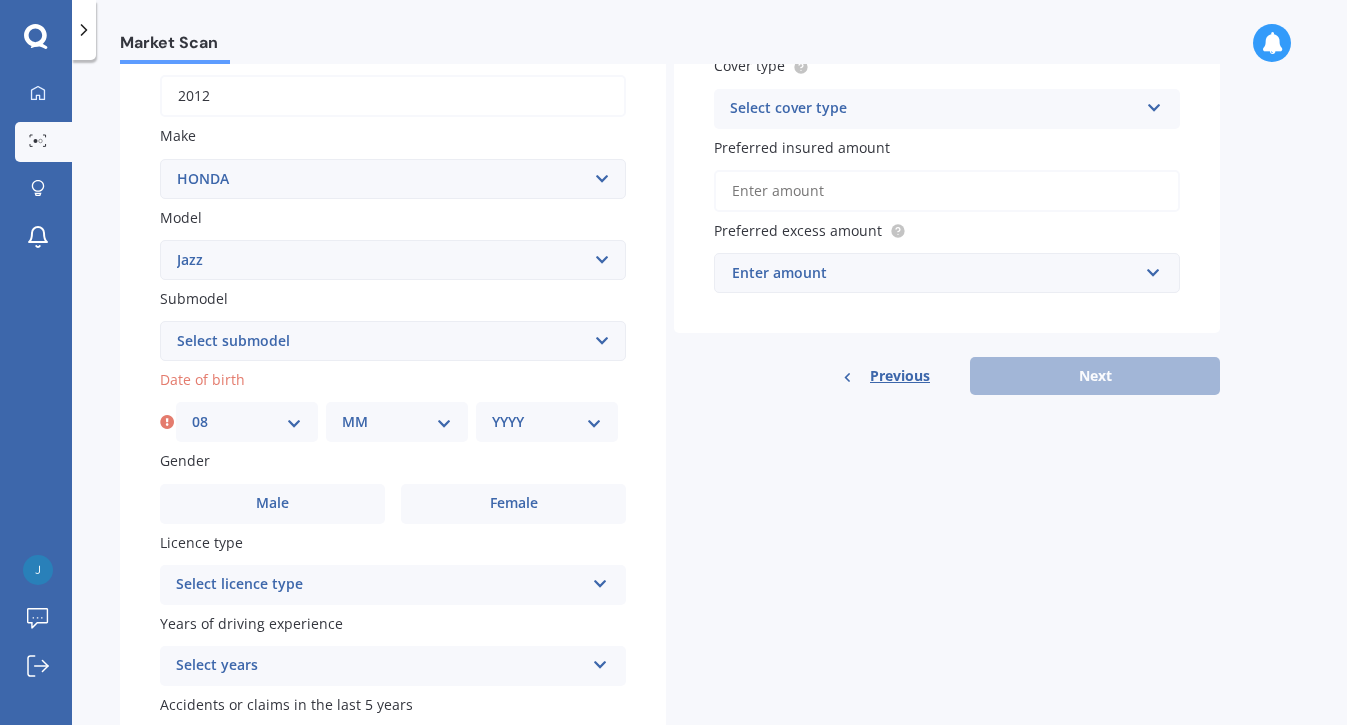 click on "MM 01 02 03 04 05 06 07 08 09 10 11 12" at bounding box center (397, 422) 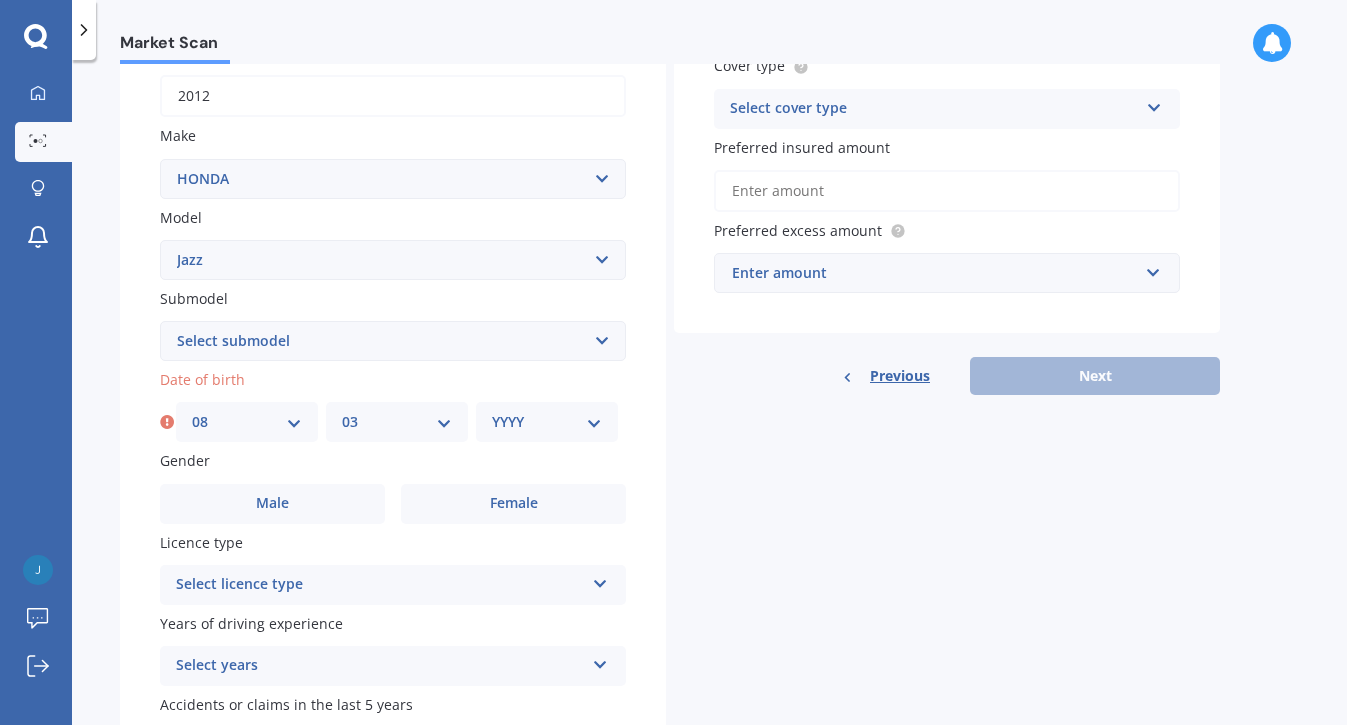 click on "03" at bounding box center (0, 0) 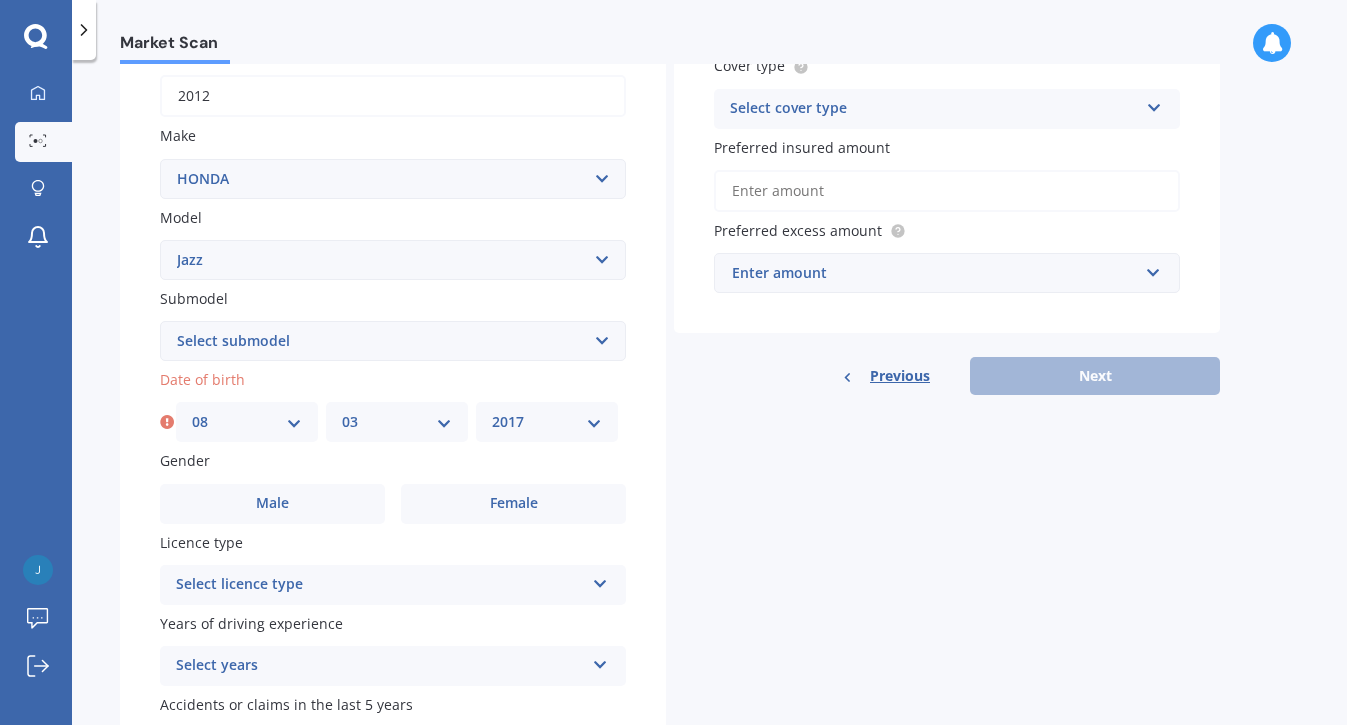click on "2017" at bounding box center (0, 0) 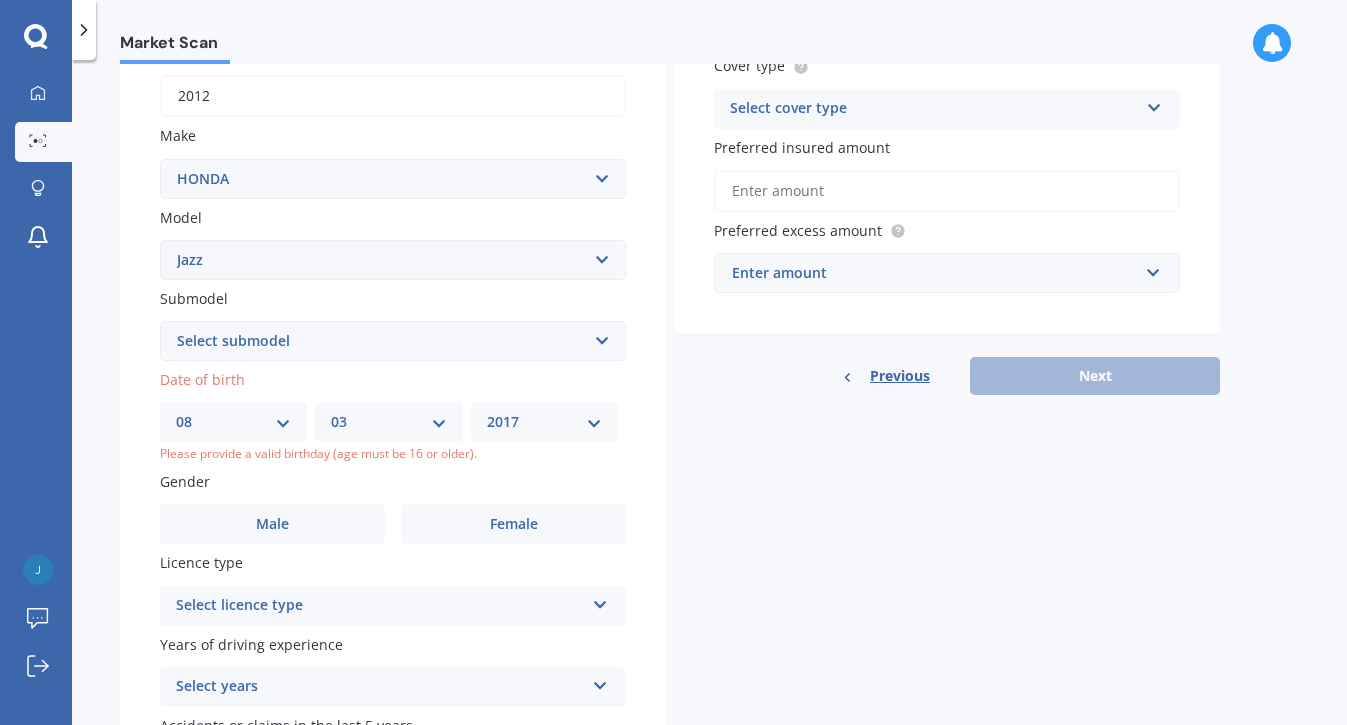 click on "YYYY 2025 2024 2023 2022 2021 2020 2019 2018 2017 2016 2015 2014 2013 2012 2011 2010 2009 2008 2007 2006 2005 2004 2003 2002 2001 2000 1999 1998 1997 1996 1995 1994 1993 1992 1991 1990 1989 1988 1987 1986 1985 1984 1983 1982 1981 1980 1979 1978 1977 1976 1975 1974 1973 1972 1971 1970 1969 1968 1967 1966 1965 1964 1963 1962 1961 1960 1959 1958 1957 1956 1955 1954 1953 1952 1951 1950 1949 1948 1947 1946 1945 1944 1943 1942 1941 1940 1939 1938 1937 1936 1935 1934 1933 1932 1931 1930 1929 1928 1927 1926" at bounding box center (544, 422) 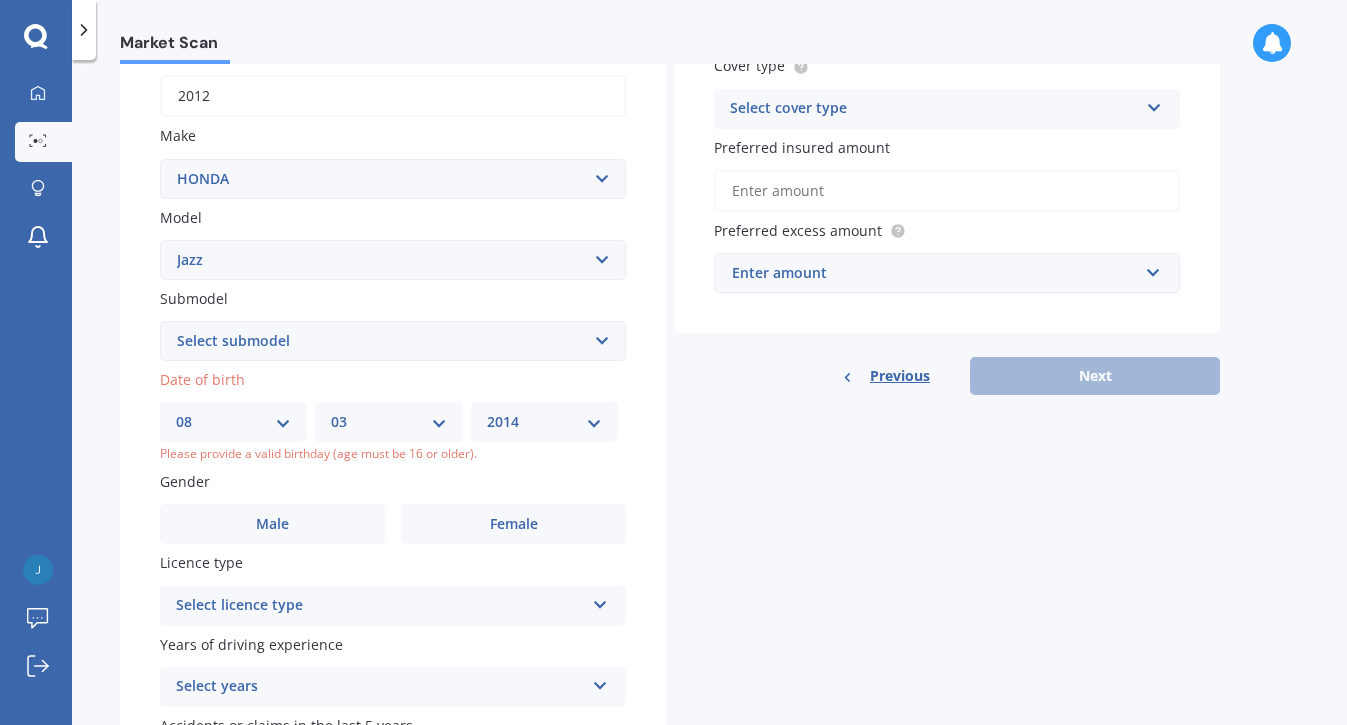 click on "2014" at bounding box center [0, 0] 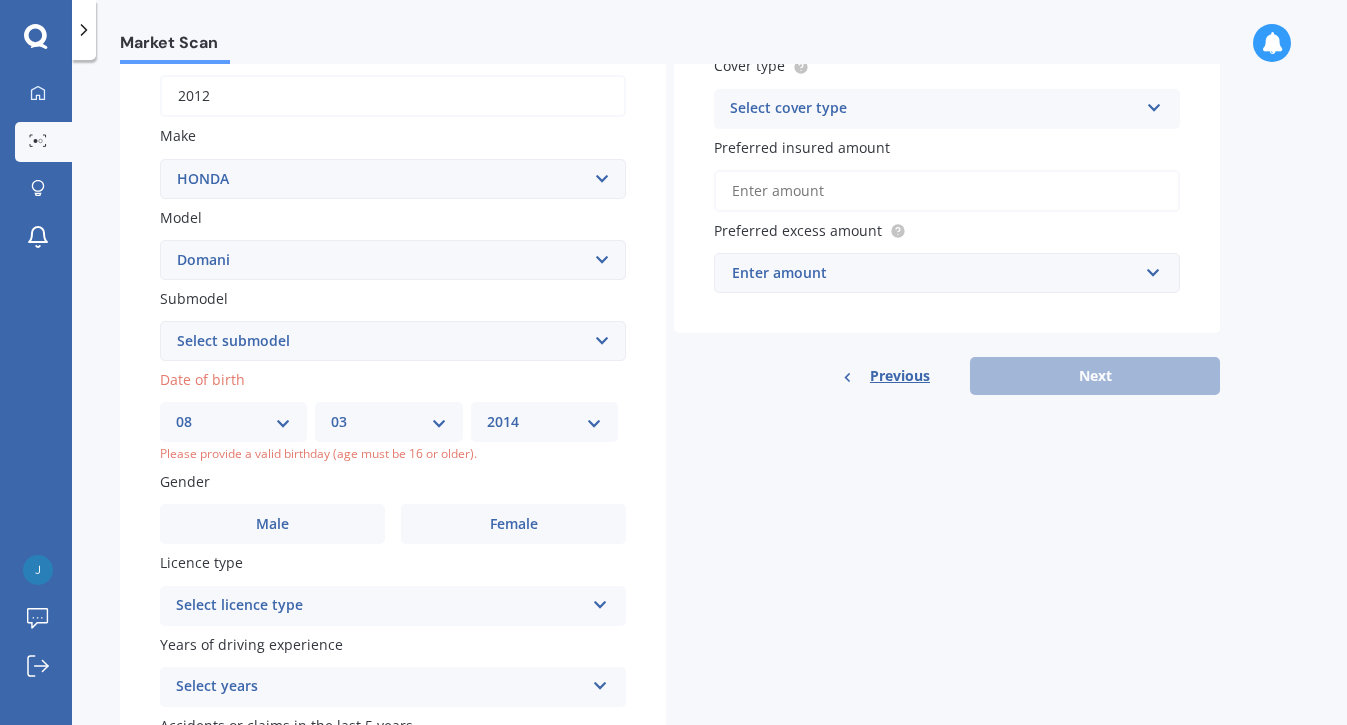 click on "Domani" at bounding box center (0, 0) 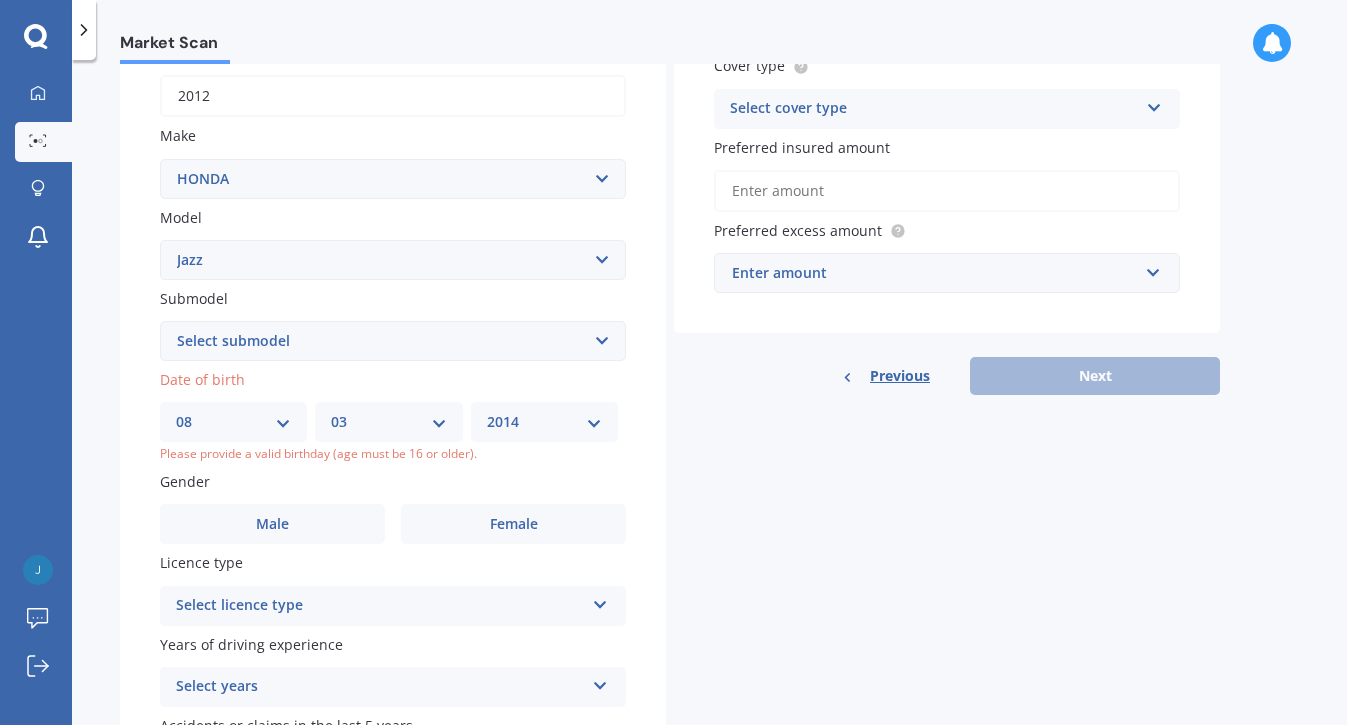 click on "Jazz" at bounding box center (0, 0) 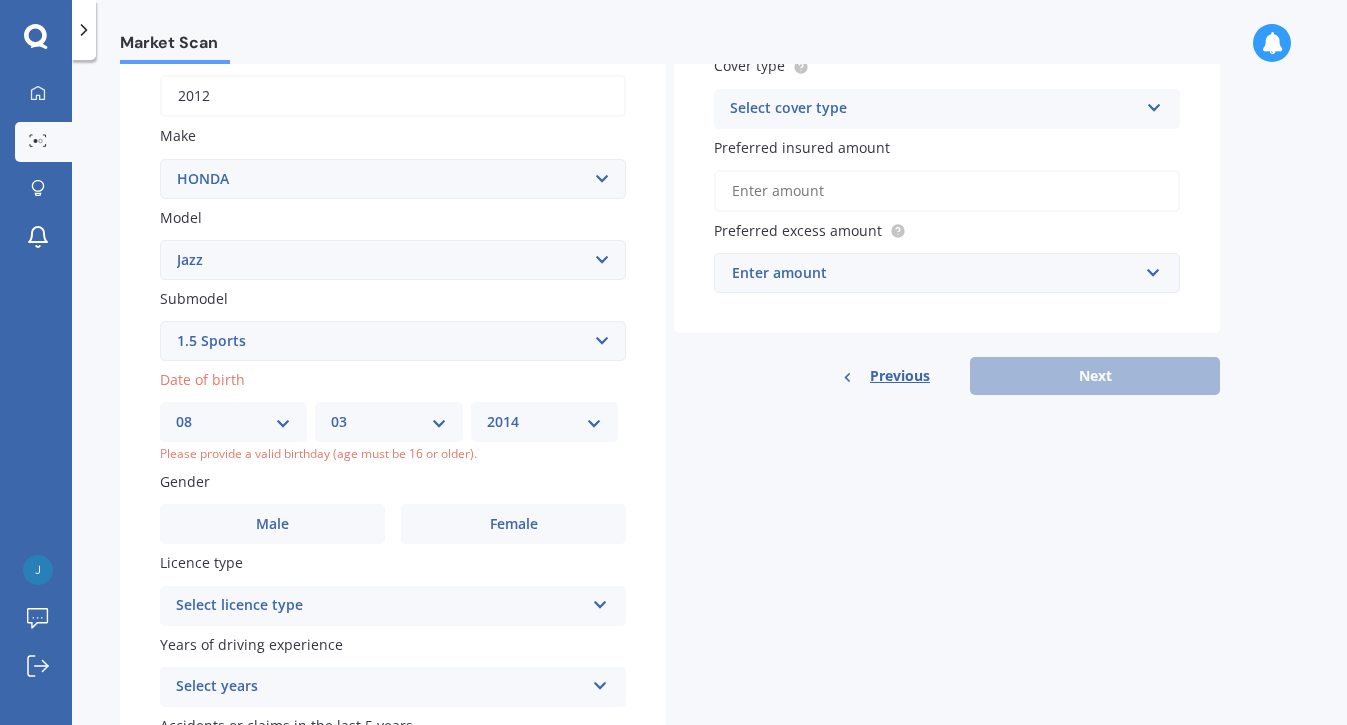 click on "1.5 Sports" at bounding box center [0, 0] 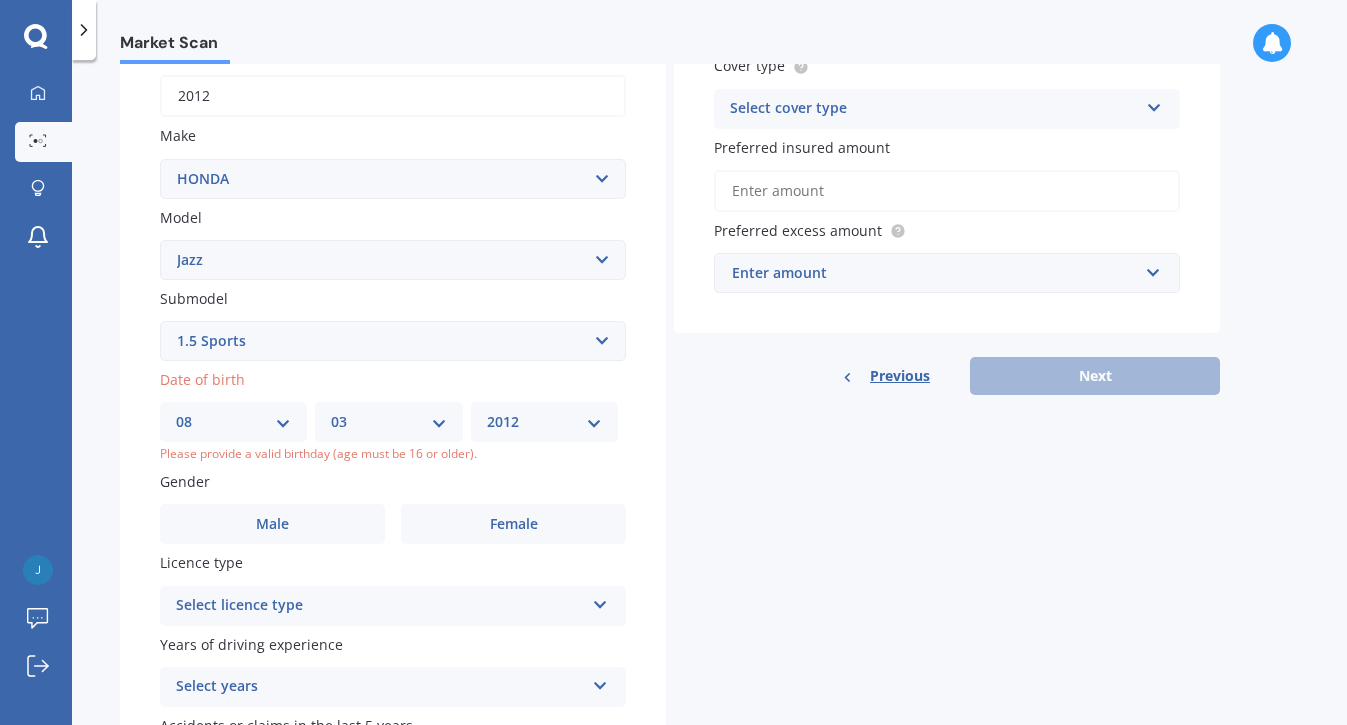 click on "2012" at bounding box center (0, 0) 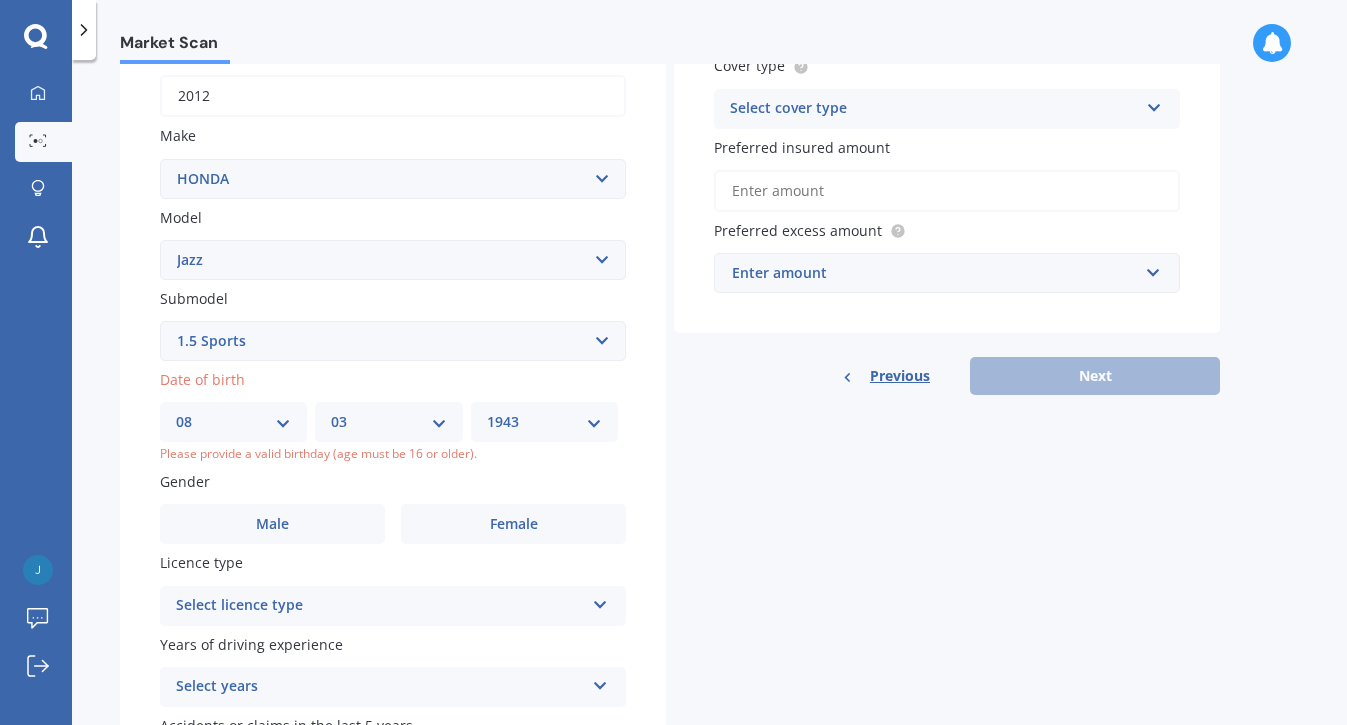 click on "1943" at bounding box center (0, 0) 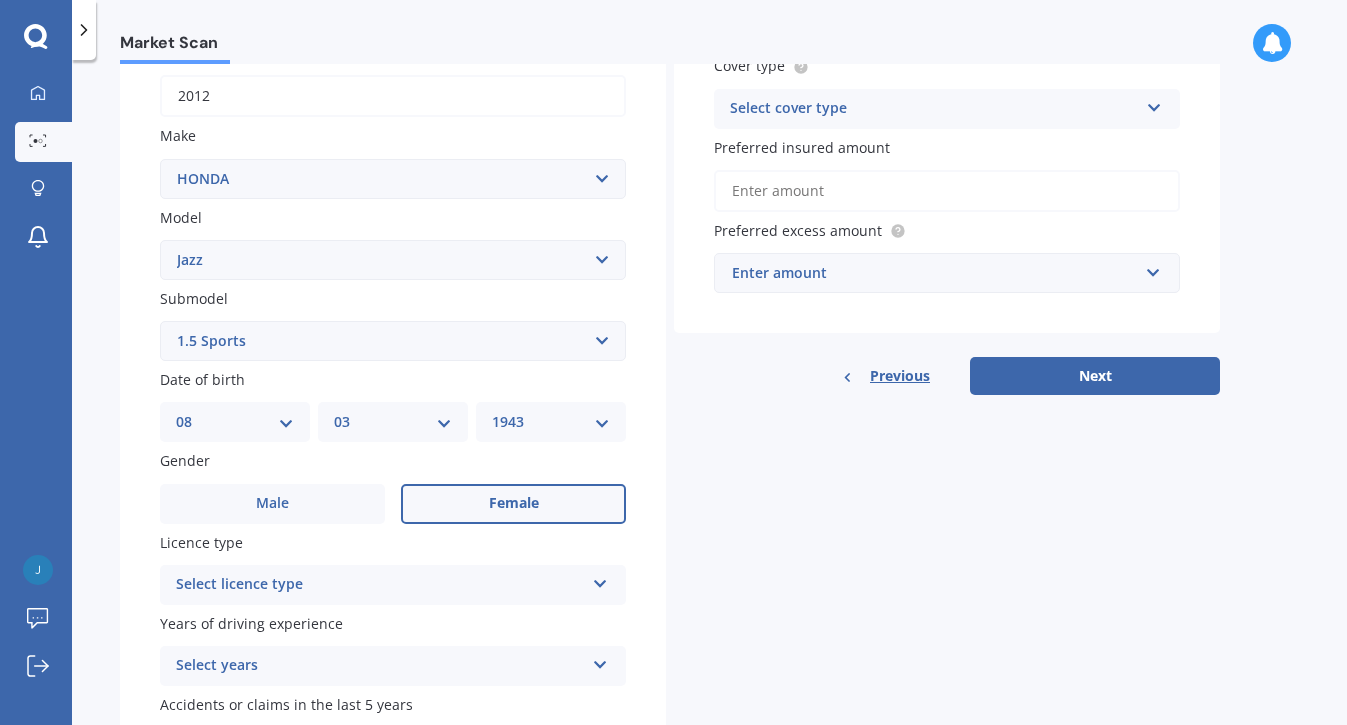 click on "Female" at bounding box center (513, 504) 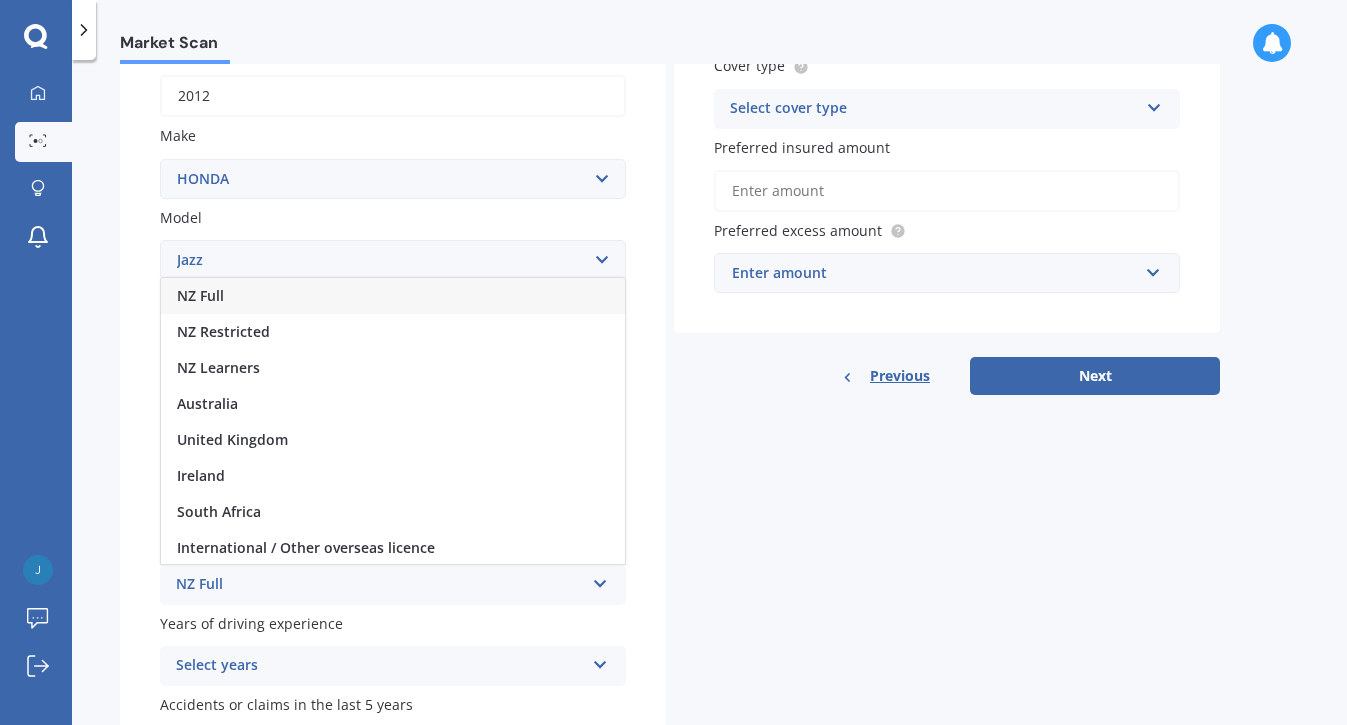 click on "NZ Full" at bounding box center (200, 295) 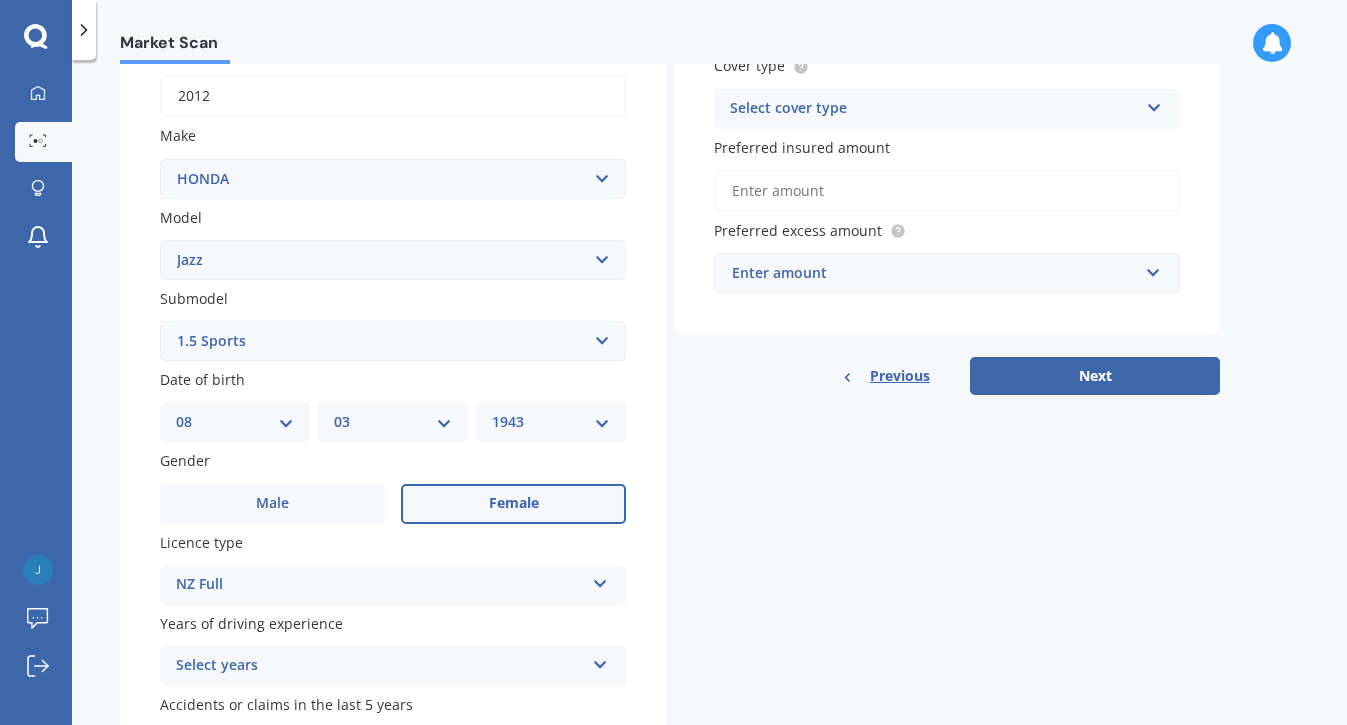click at bounding box center (600, 661) 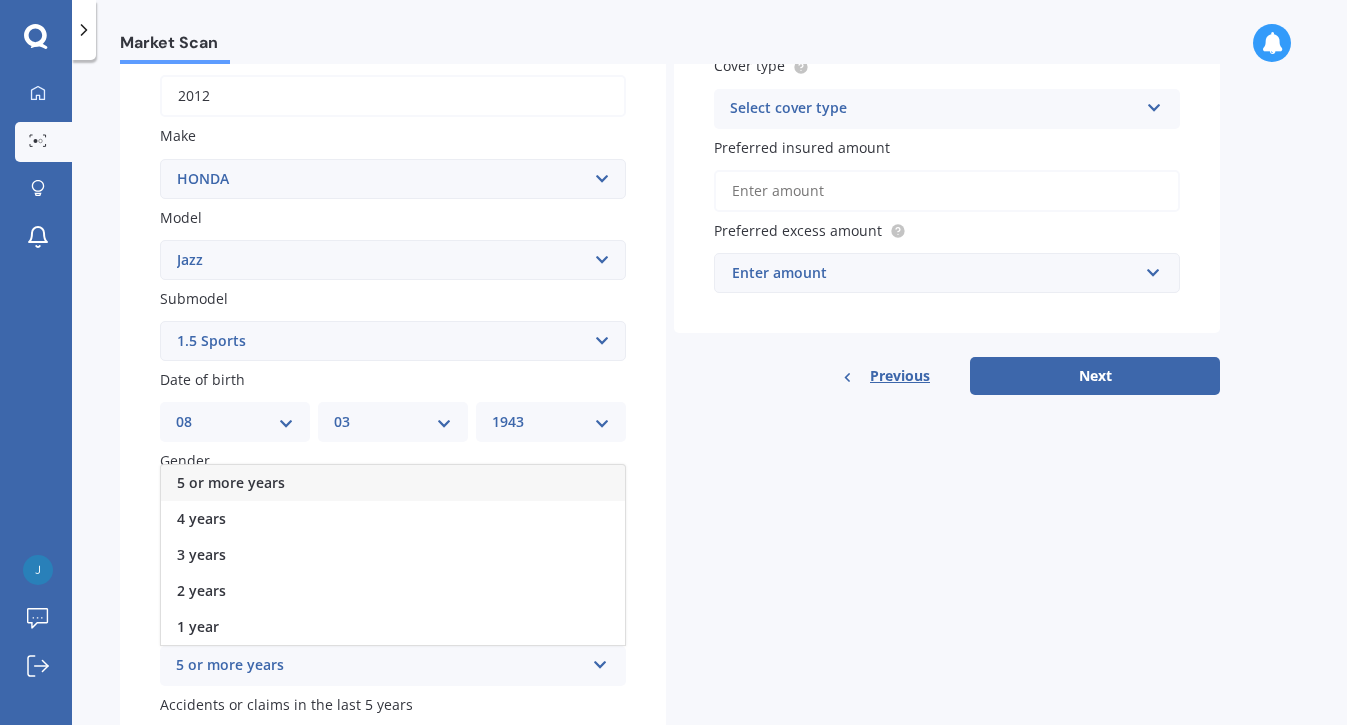 click on "5 or more years" at bounding box center [380, 666] 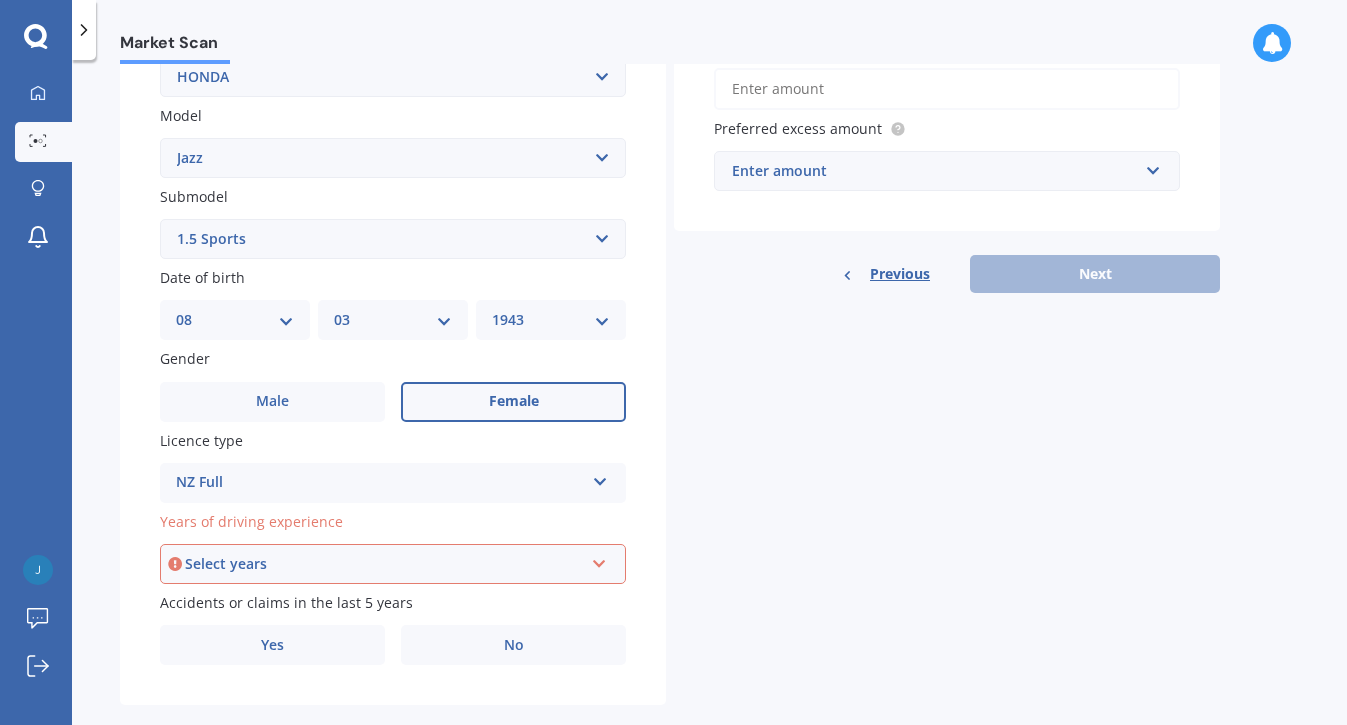 scroll, scrollTop: 456, scrollLeft: 0, axis: vertical 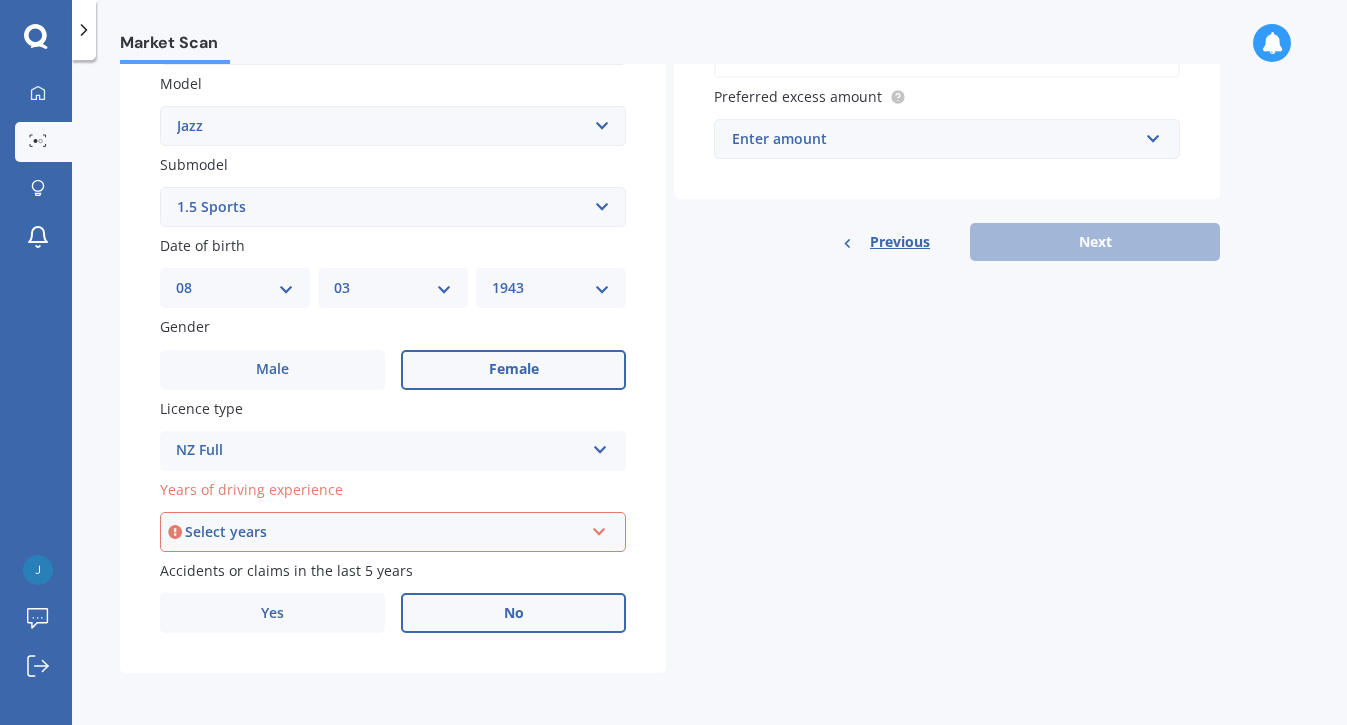 click on "No" at bounding box center [514, 613] 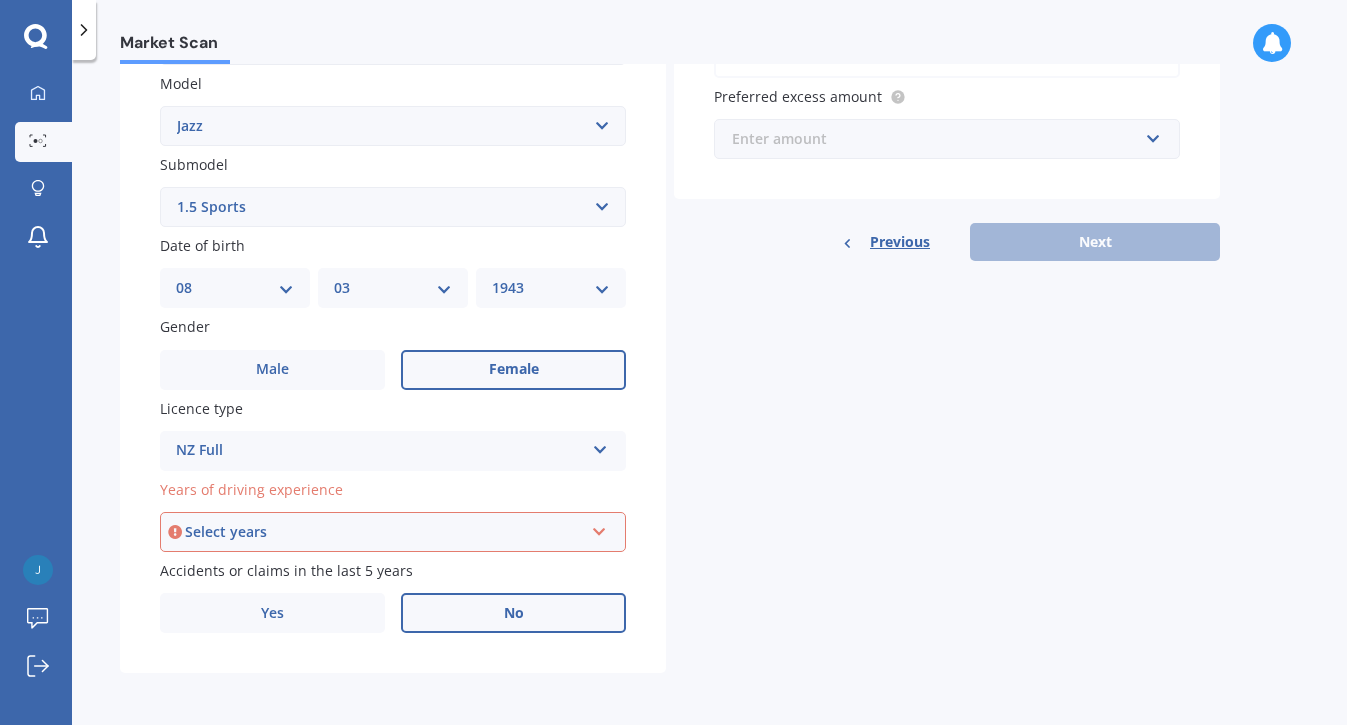 click at bounding box center [940, 139] 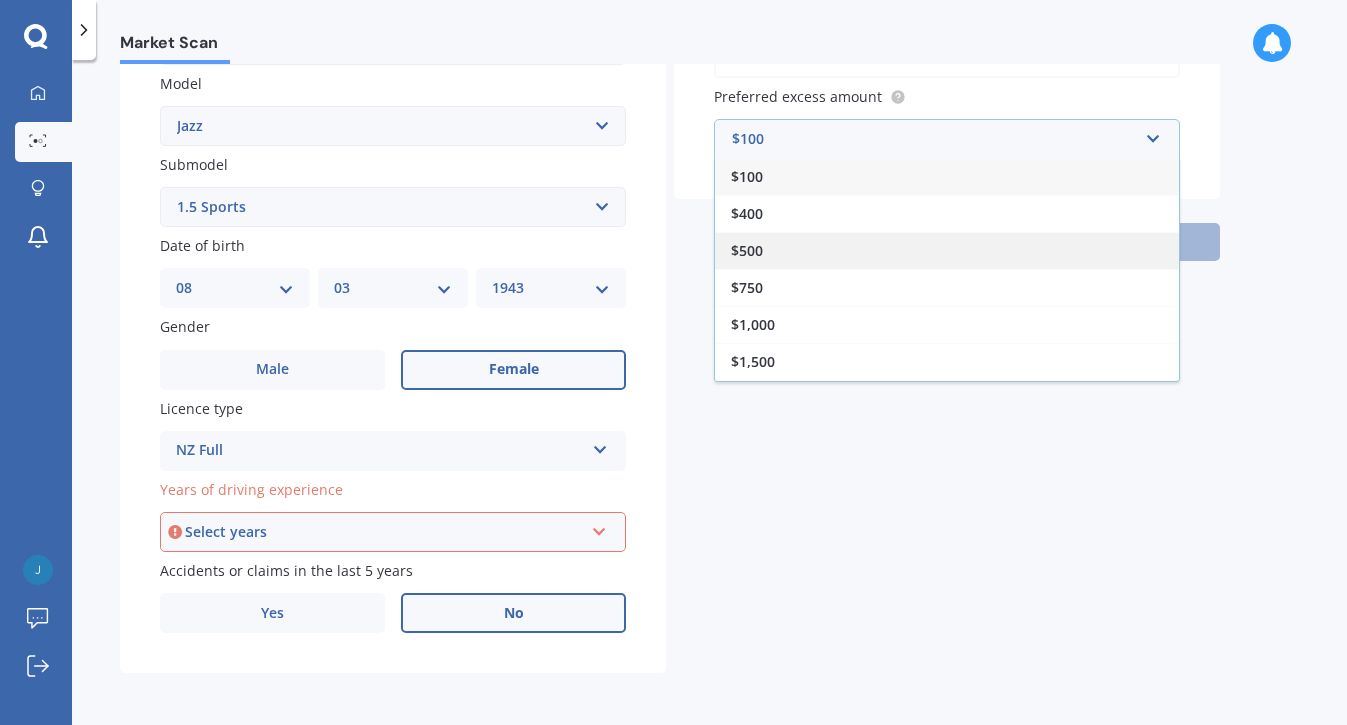 click on "$500" at bounding box center [947, 250] 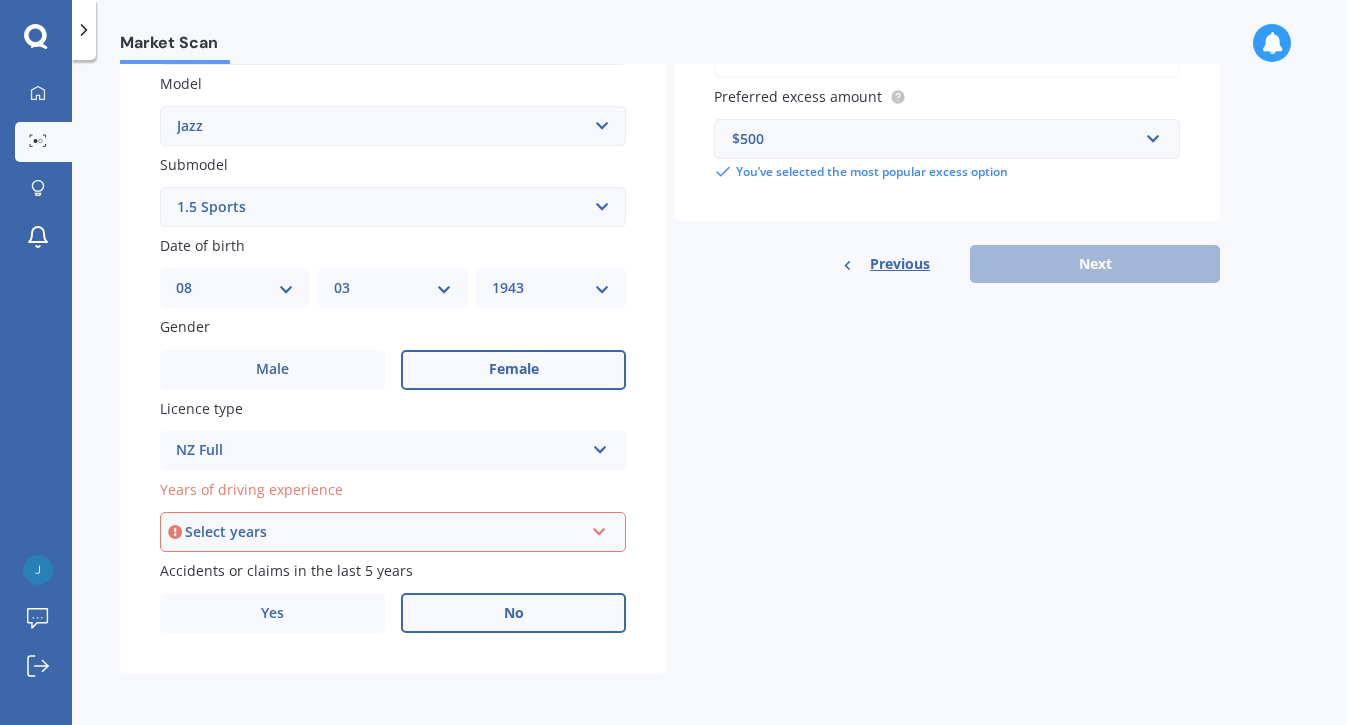 click on "Previous Next" at bounding box center [947, 264] 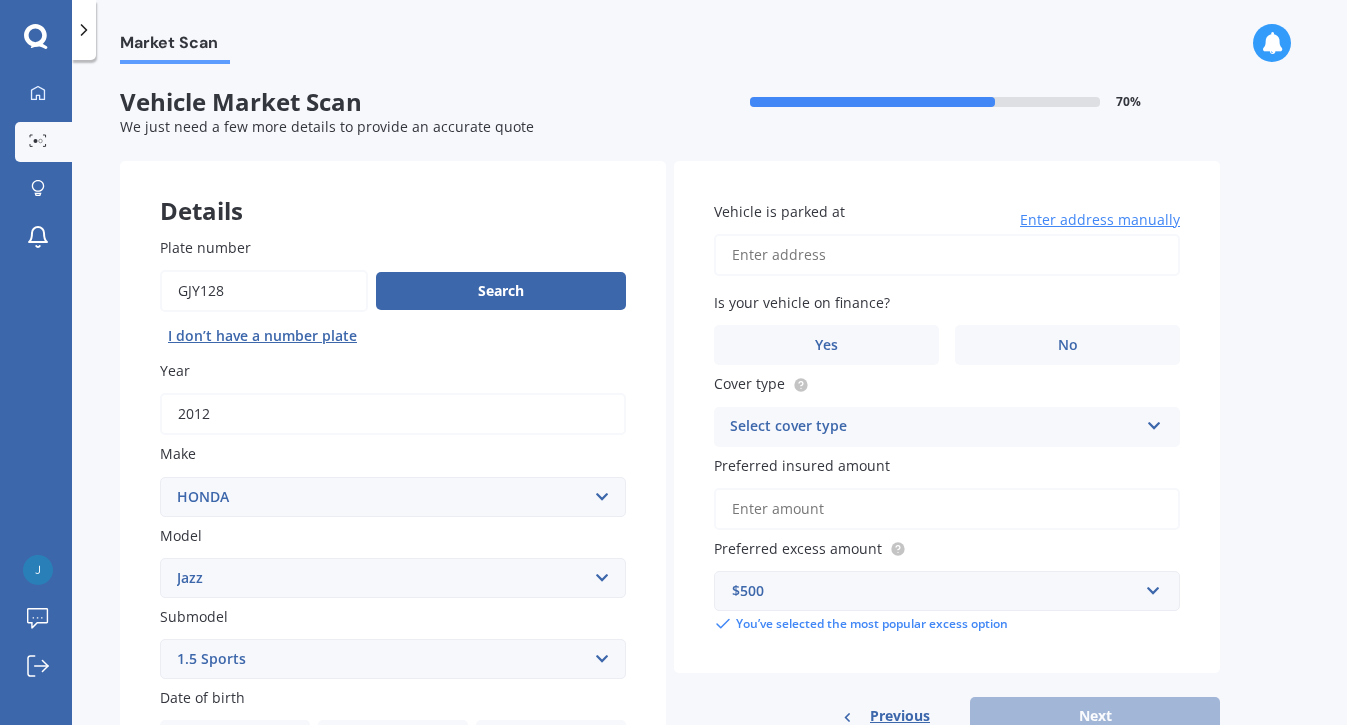 scroll, scrollTop: 0, scrollLeft: 0, axis: both 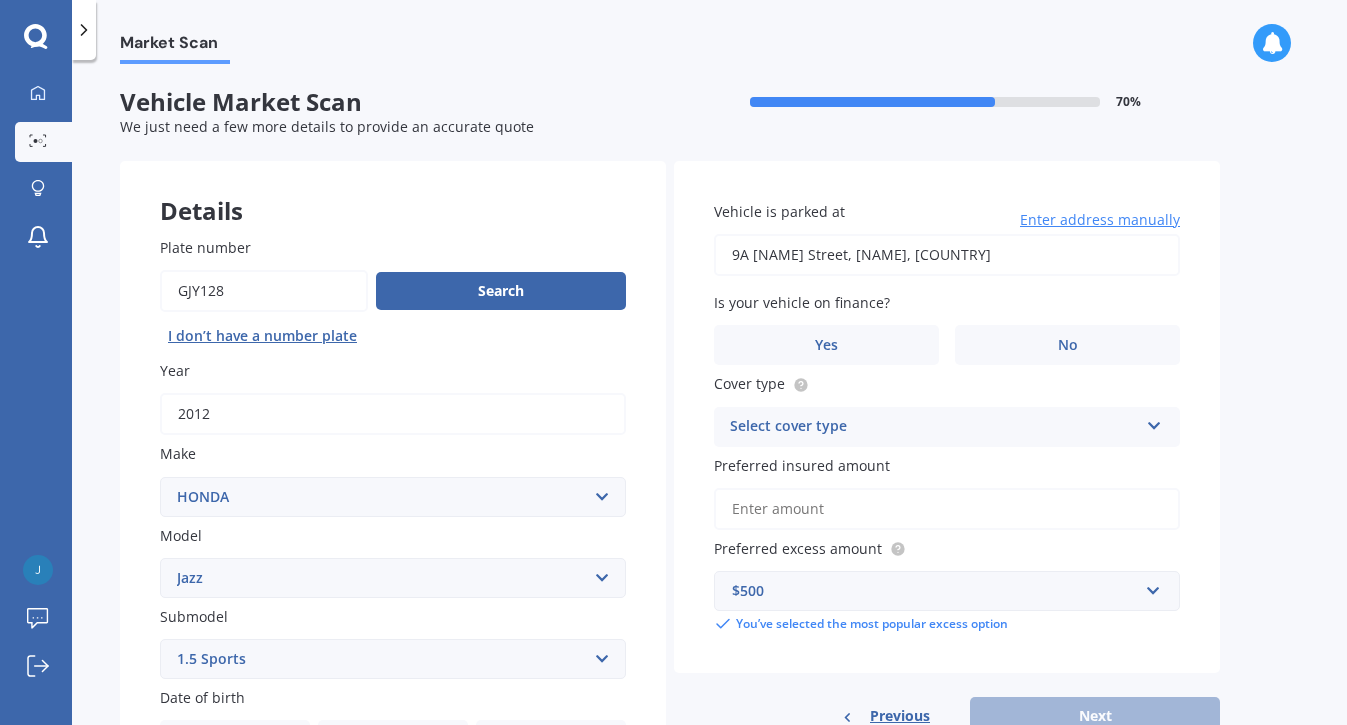 type on "9A [NAME] Street, [NAME] [ZIP]" 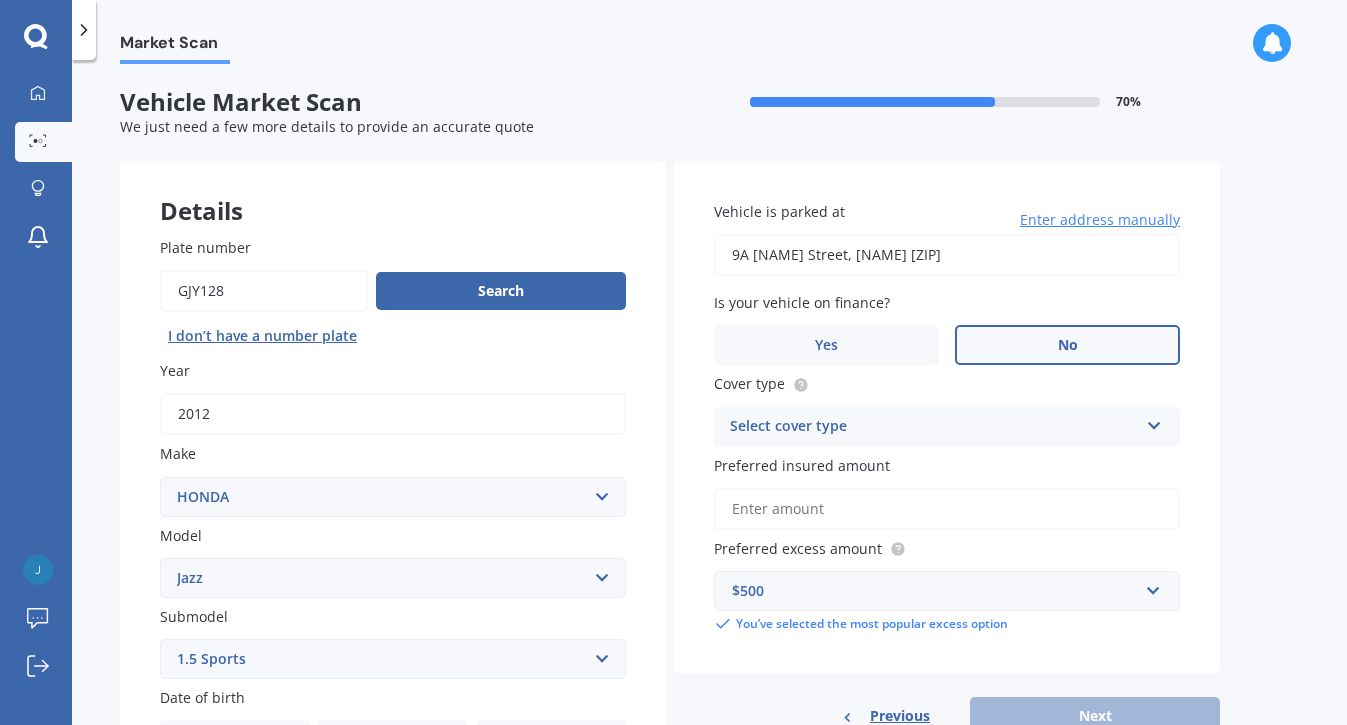 click on "No" at bounding box center [1068, 345] 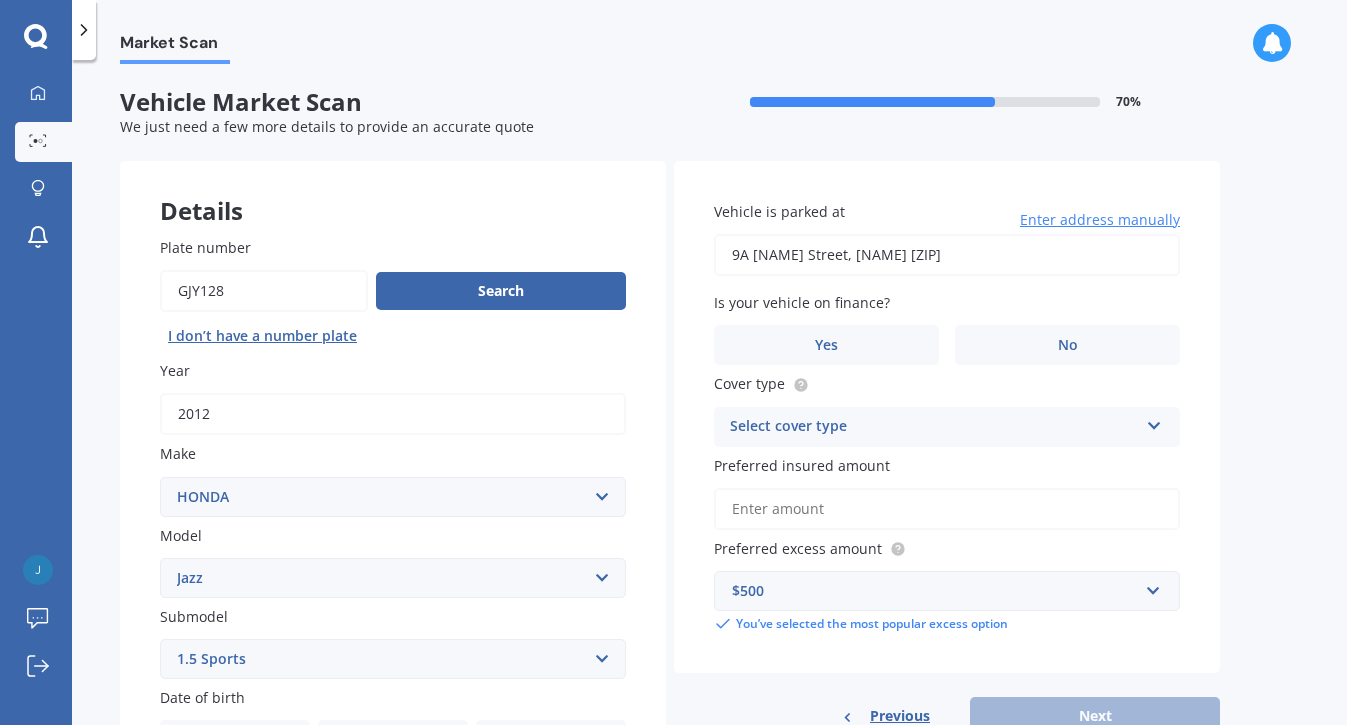 click at bounding box center (1154, 422) 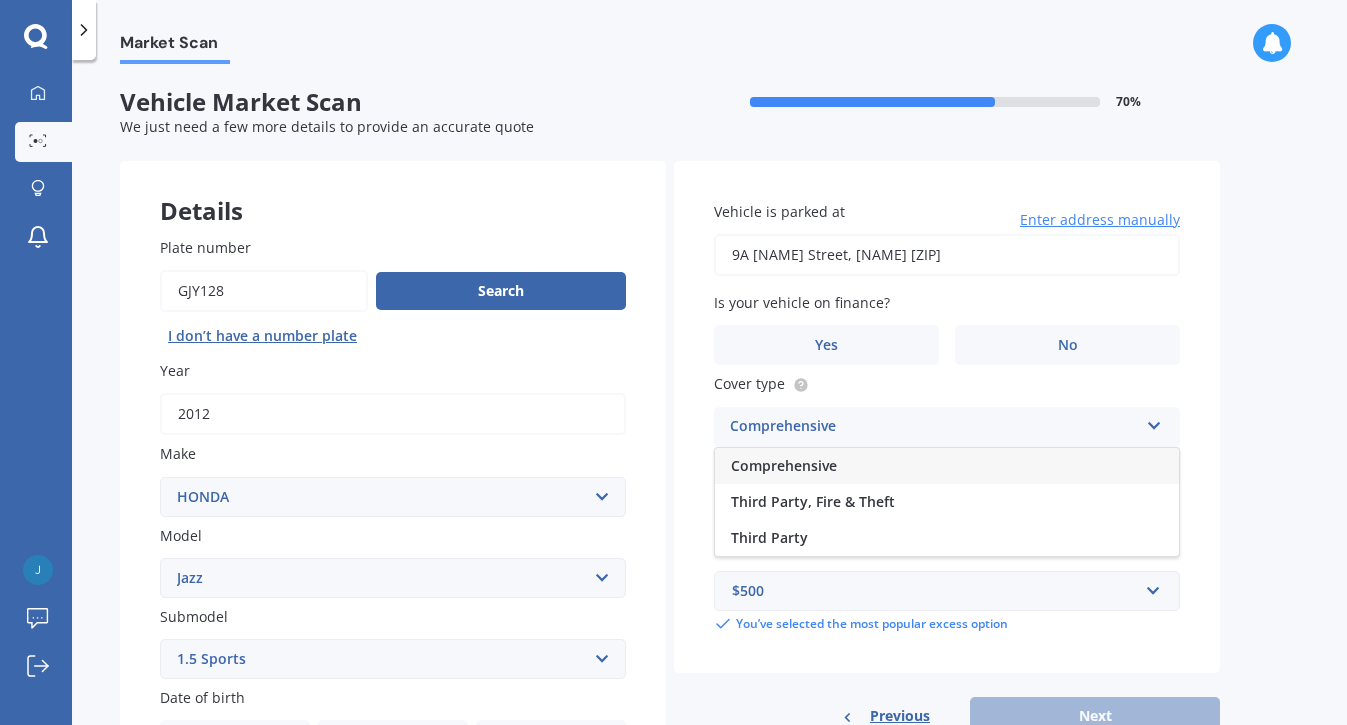 click on "Comprehensive" at bounding box center [947, 466] 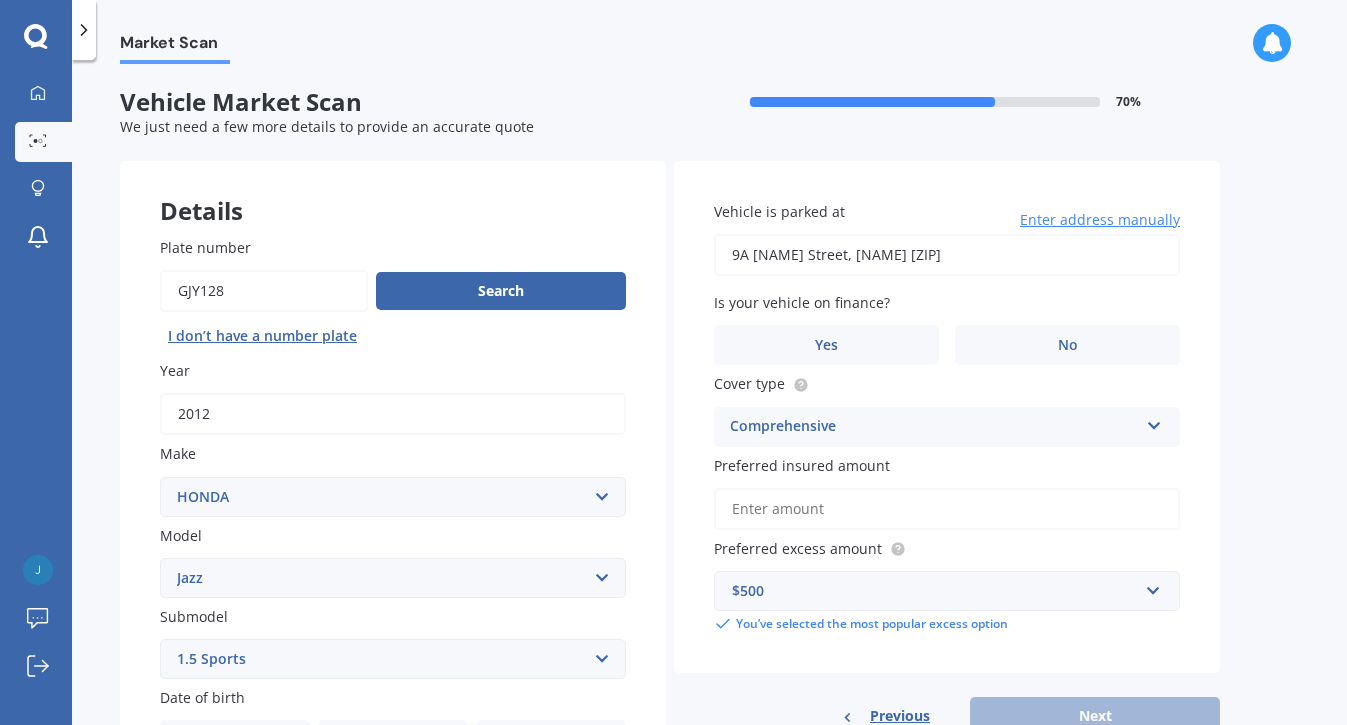 click on "Preferred insured amount" at bounding box center (947, 509) 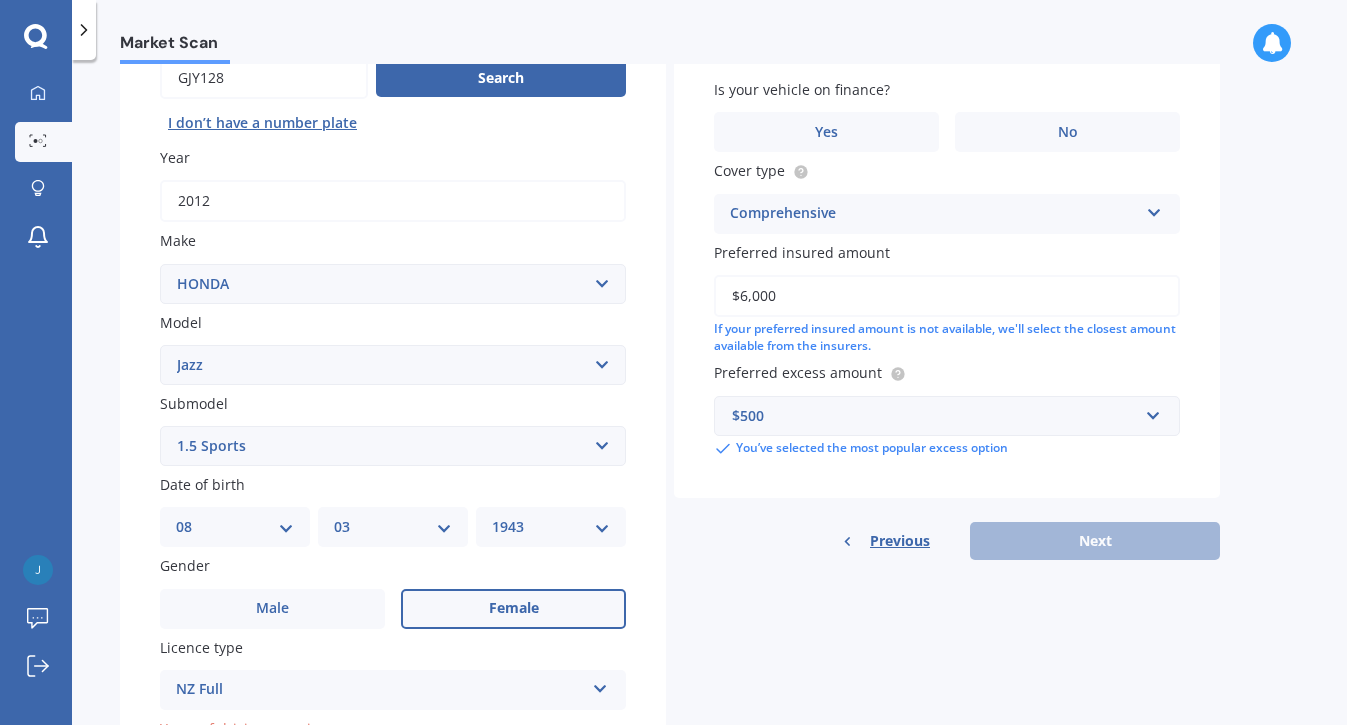 scroll, scrollTop: 225, scrollLeft: 0, axis: vertical 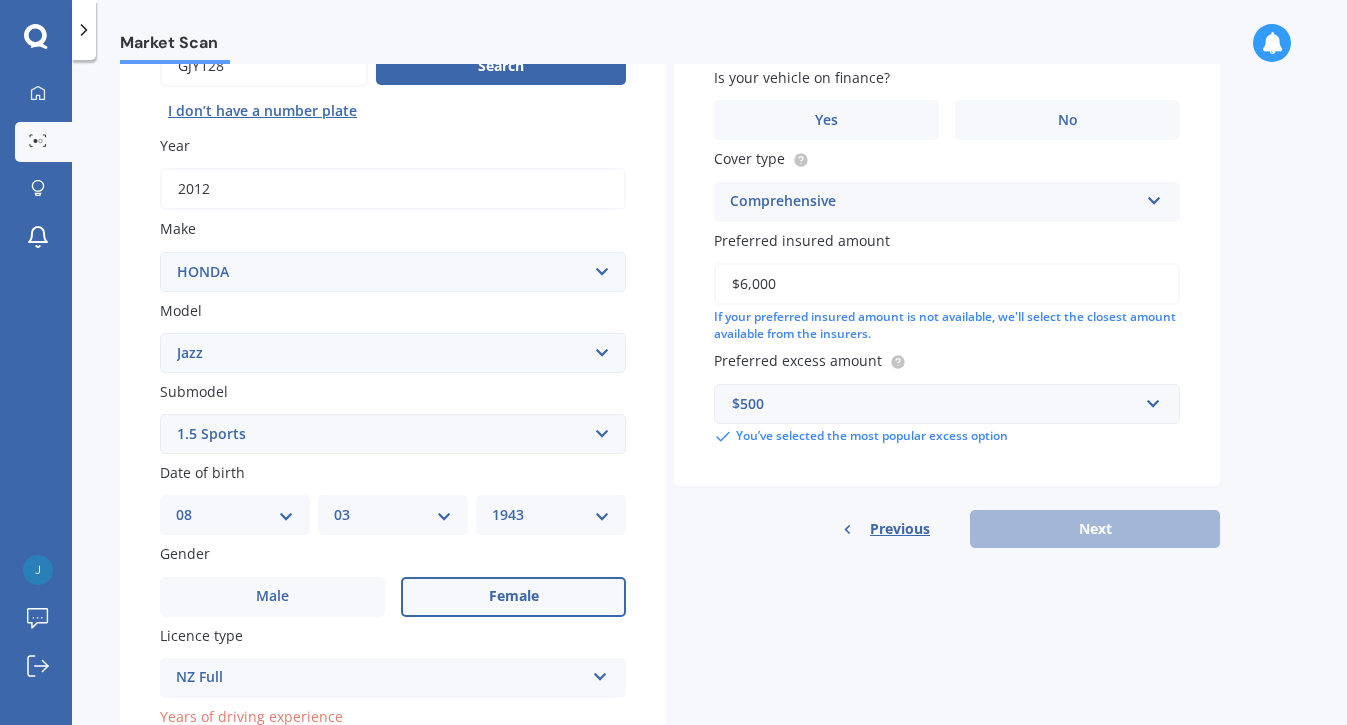 type on "$6,000" 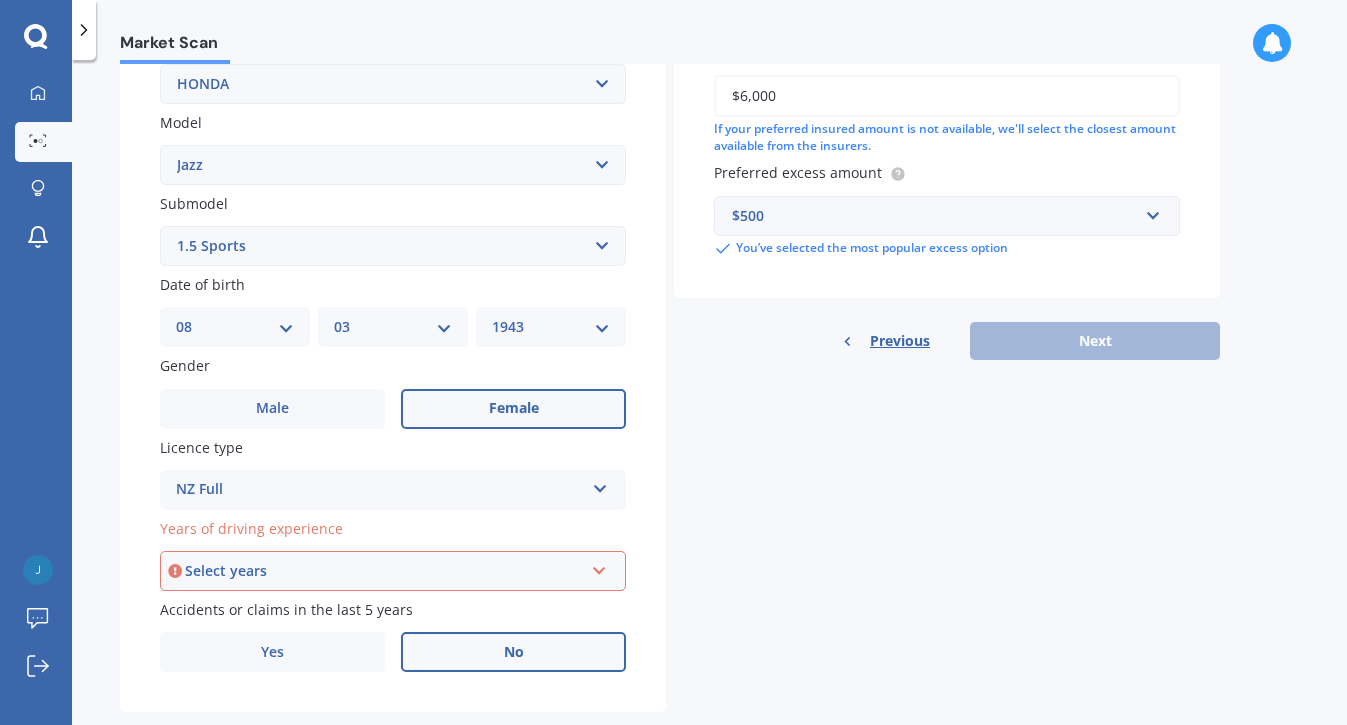 scroll, scrollTop: 450, scrollLeft: 0, axis: vertical 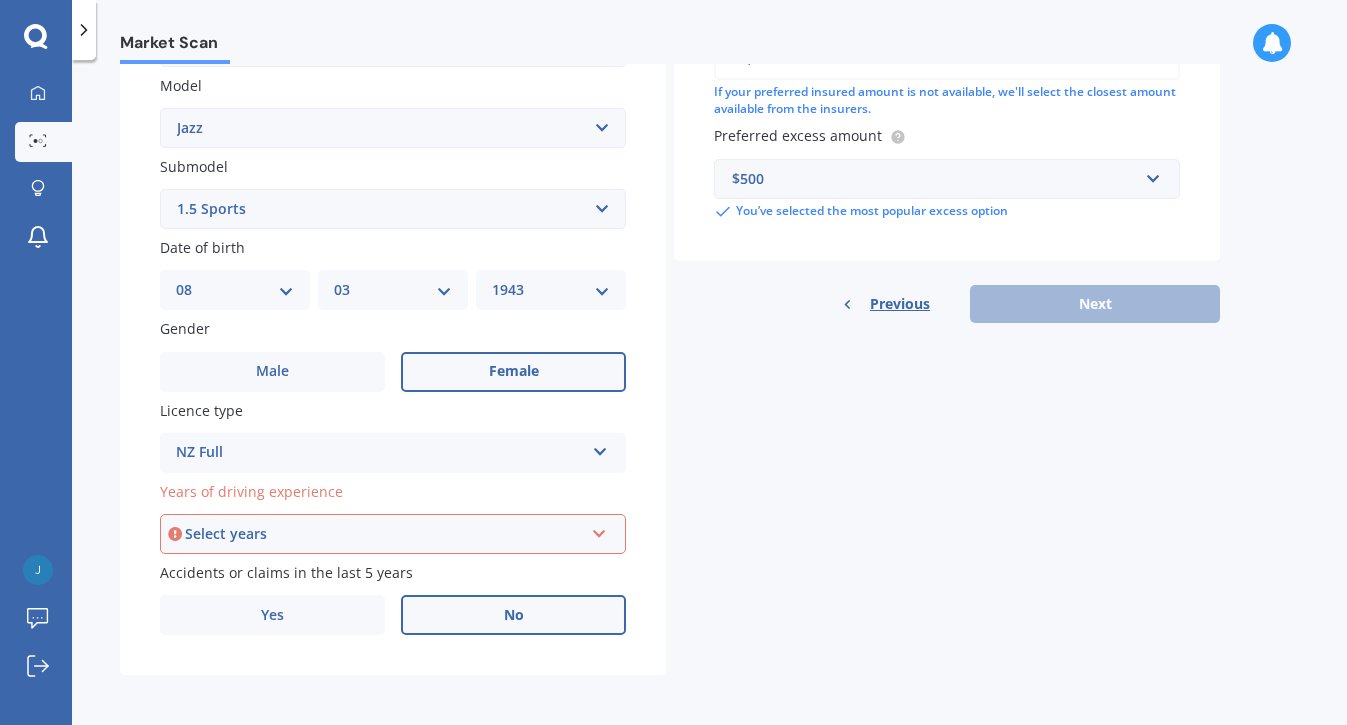 click on "Select years" at bounding box center (384, 534) 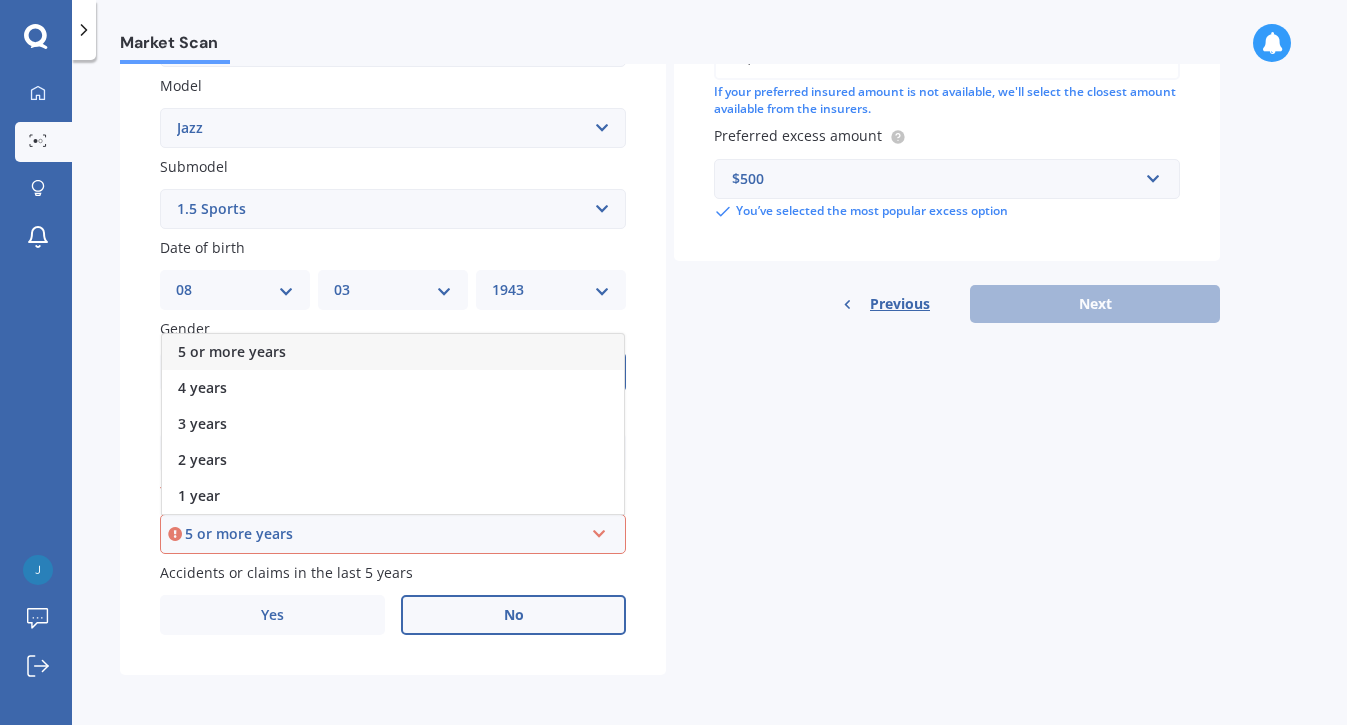 click on "5 or more years" at bounding box center (384, 534) 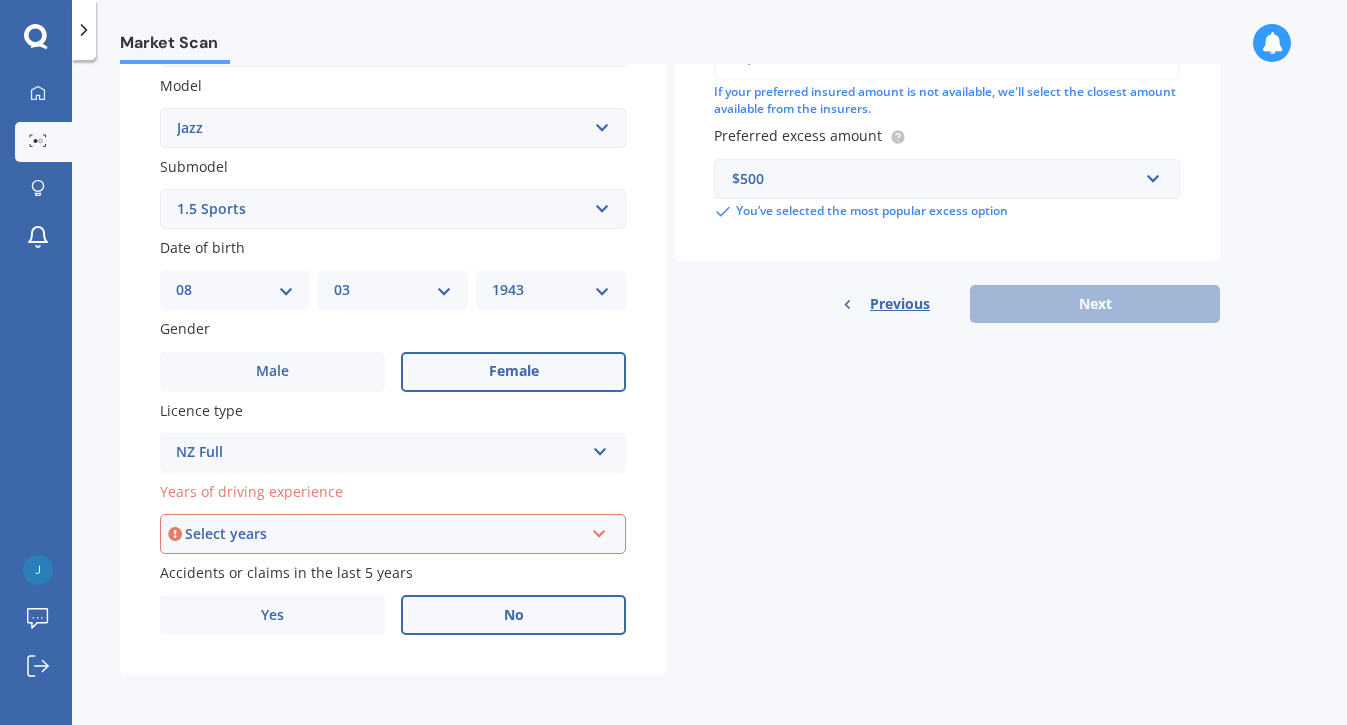 click on "Previous Next" at bounding box center [947, 304] 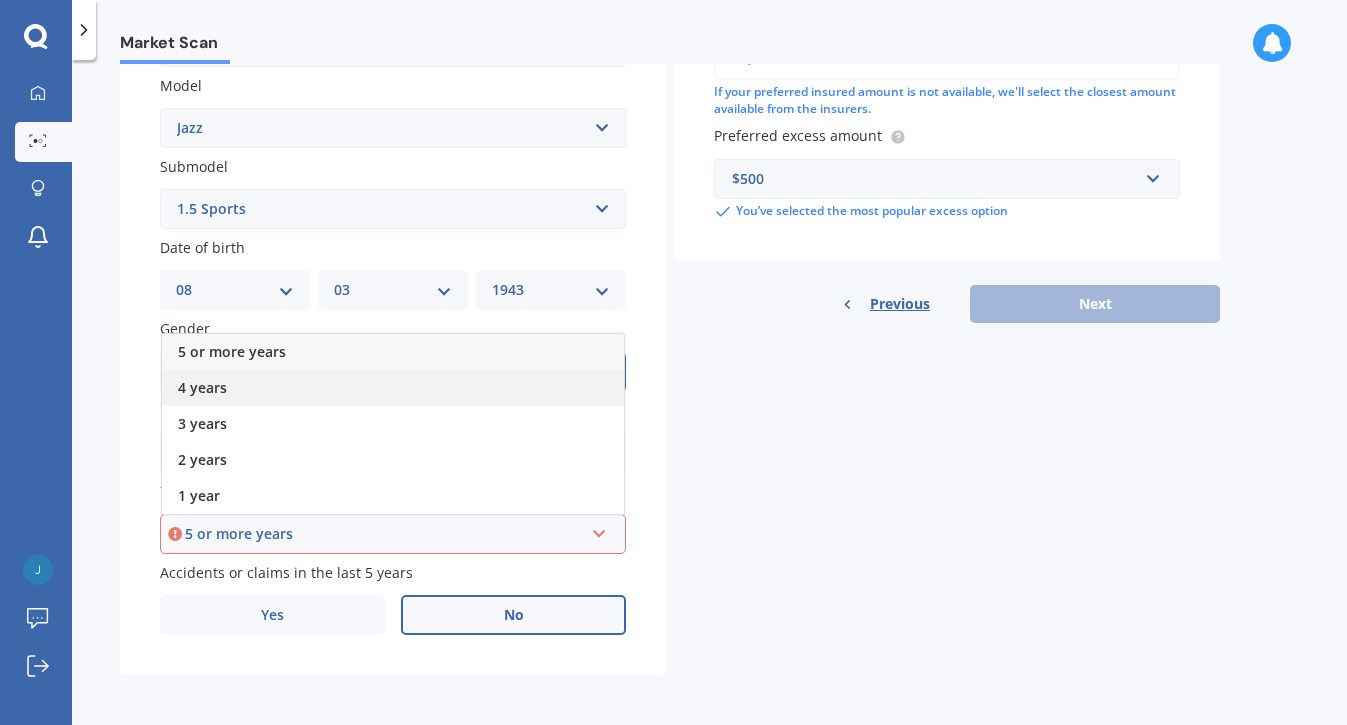 drag, startPoint x: 595, startPoint y: 541, endPoint x: 604, endPoint y: 393, distance: 148.27339 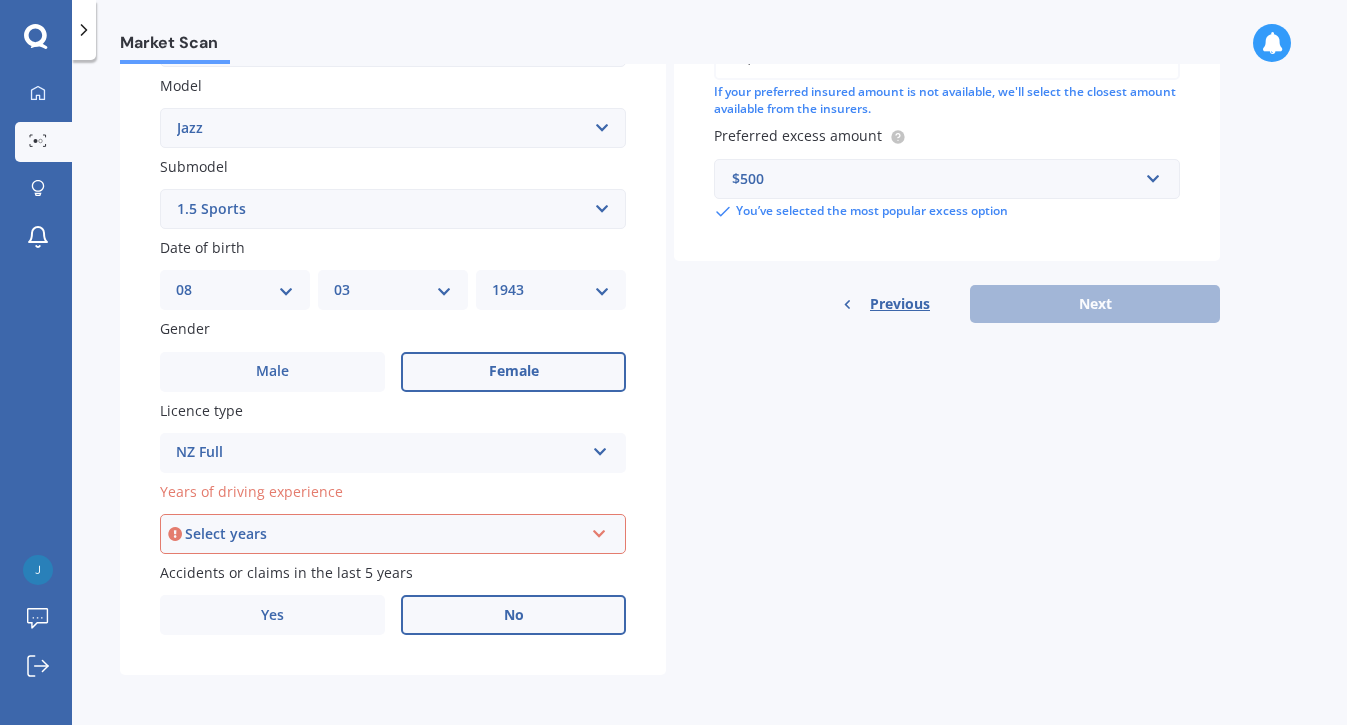 click on "Select years" at bounding box center (384, 534) 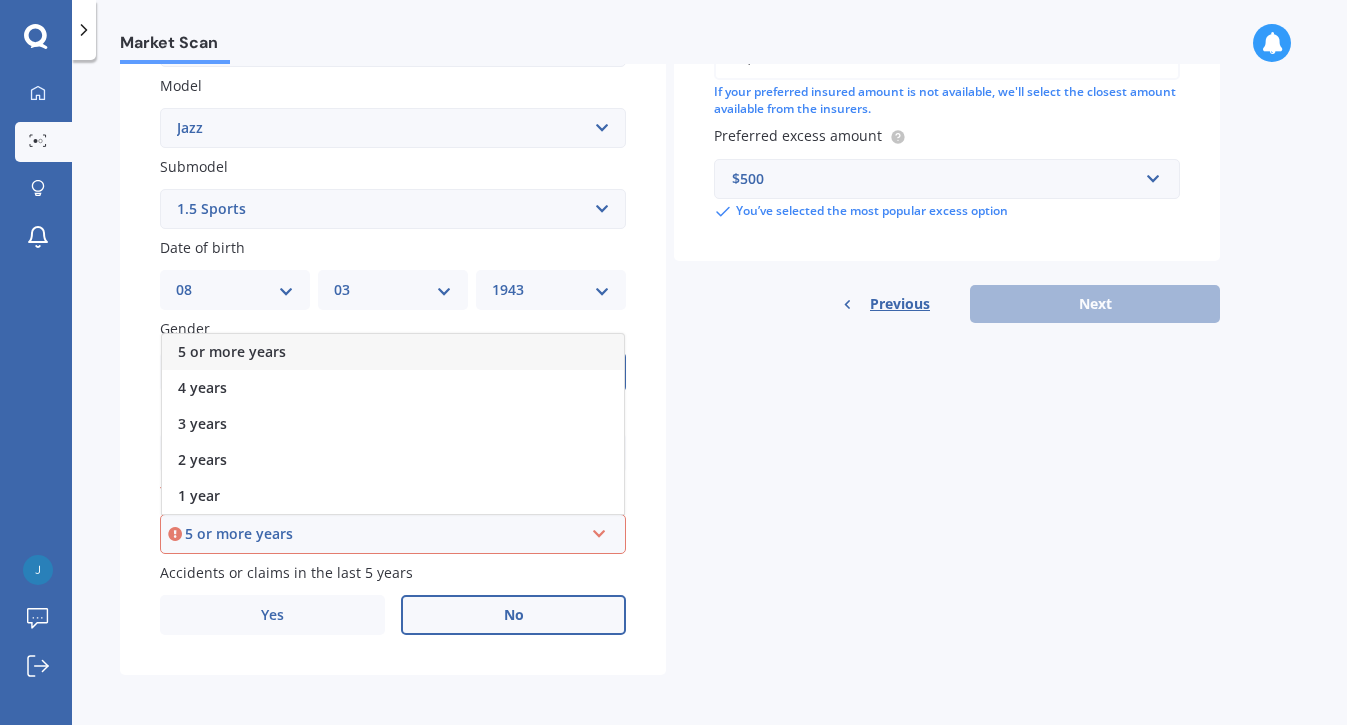 click on "5 or more years" at bounding box center [384, 534] 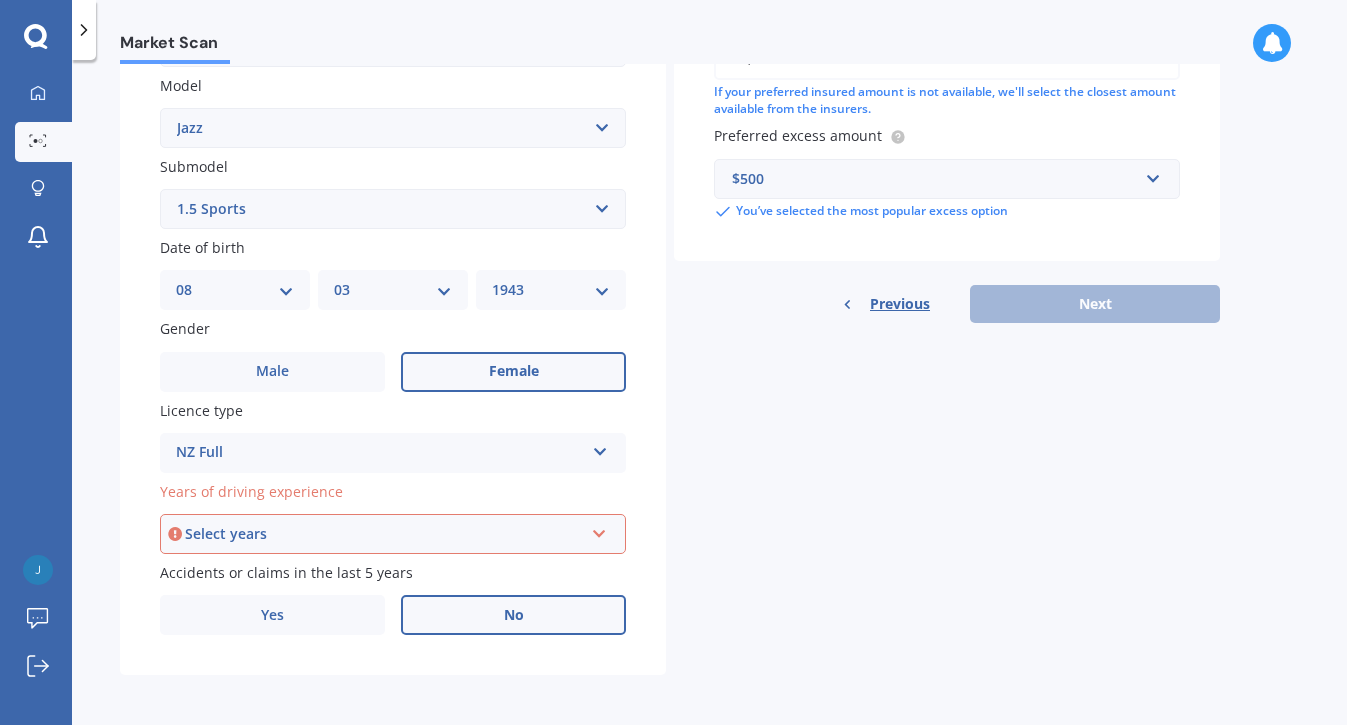 click on "Select years" at bounding box center (384, 534) 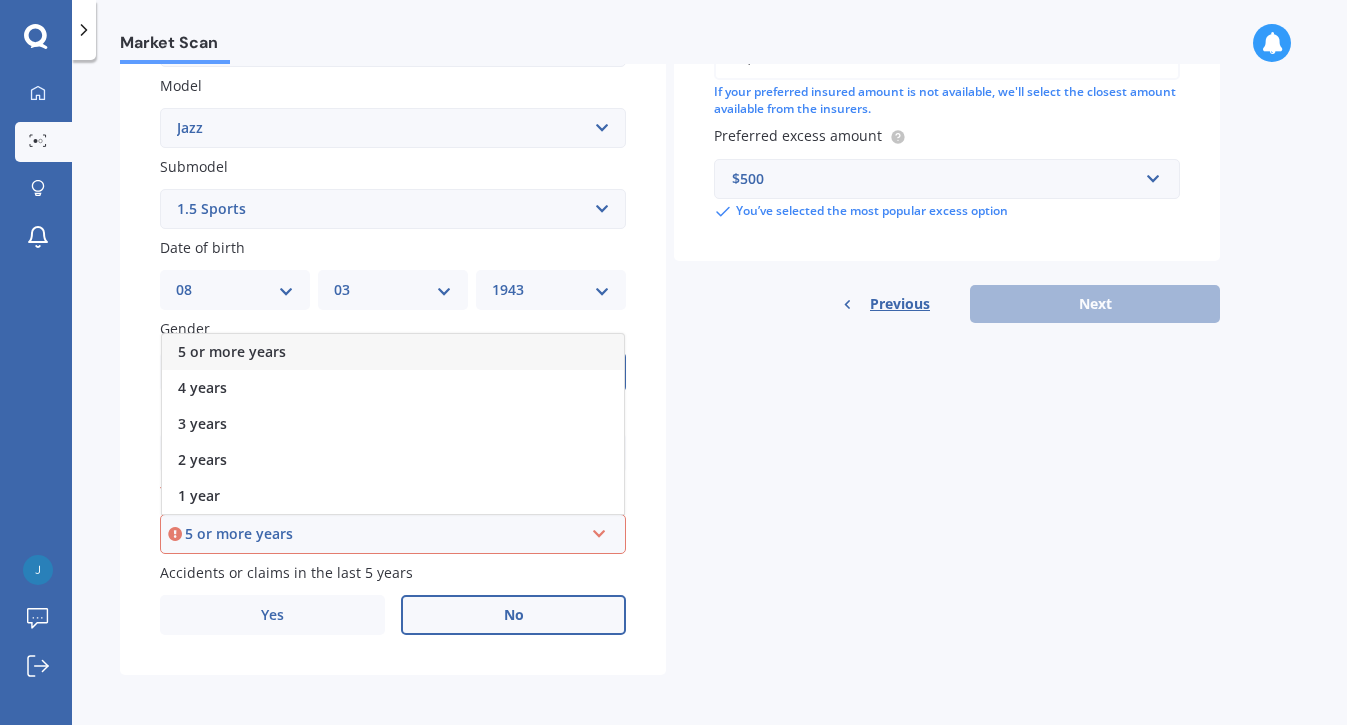 click on "5 or more years" at bounding box center (384, 534) 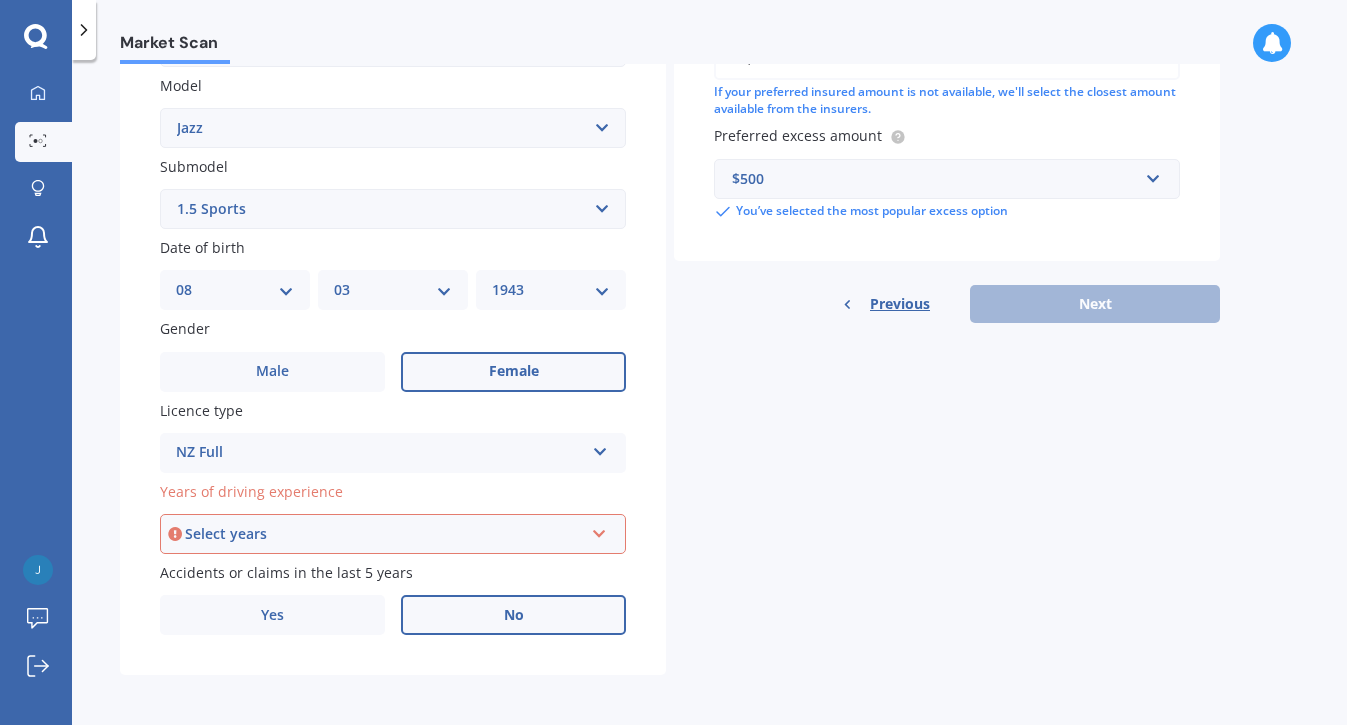 click at bounding box center [599, 530] 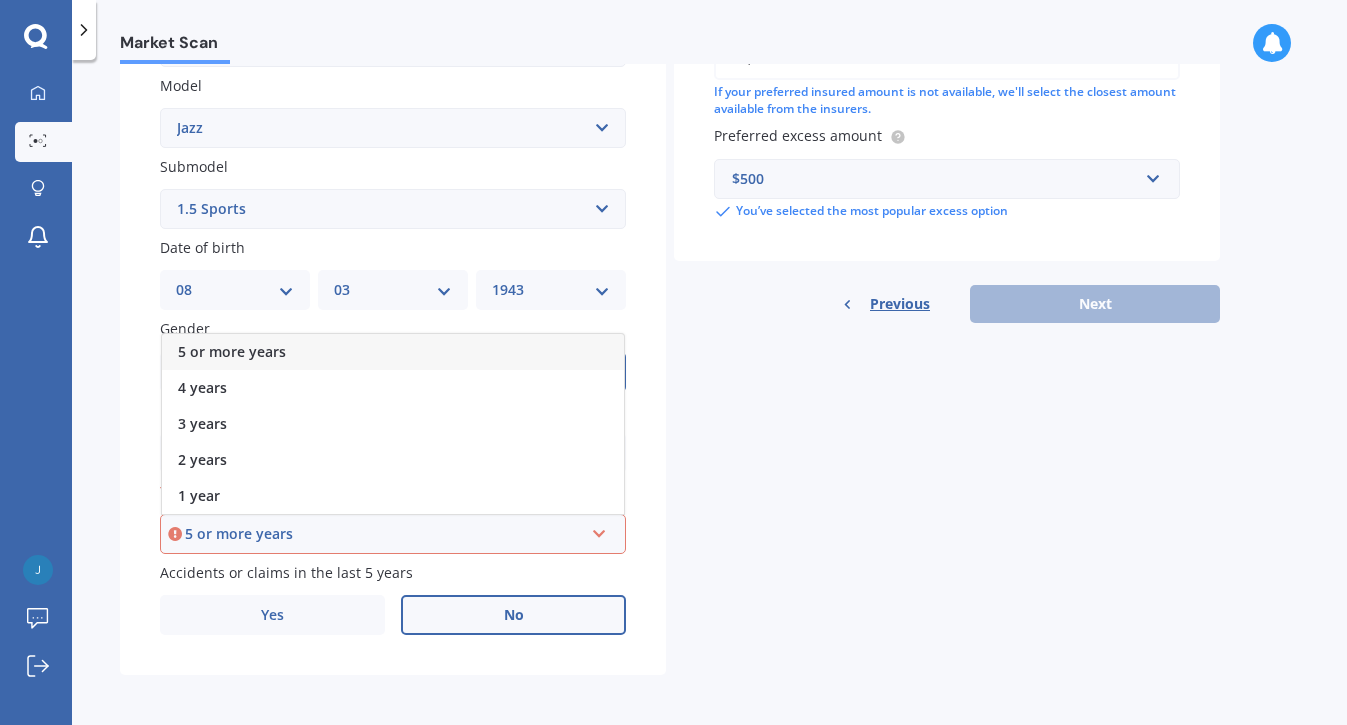 click on "5 or more years" at bounding box center (393, 352) 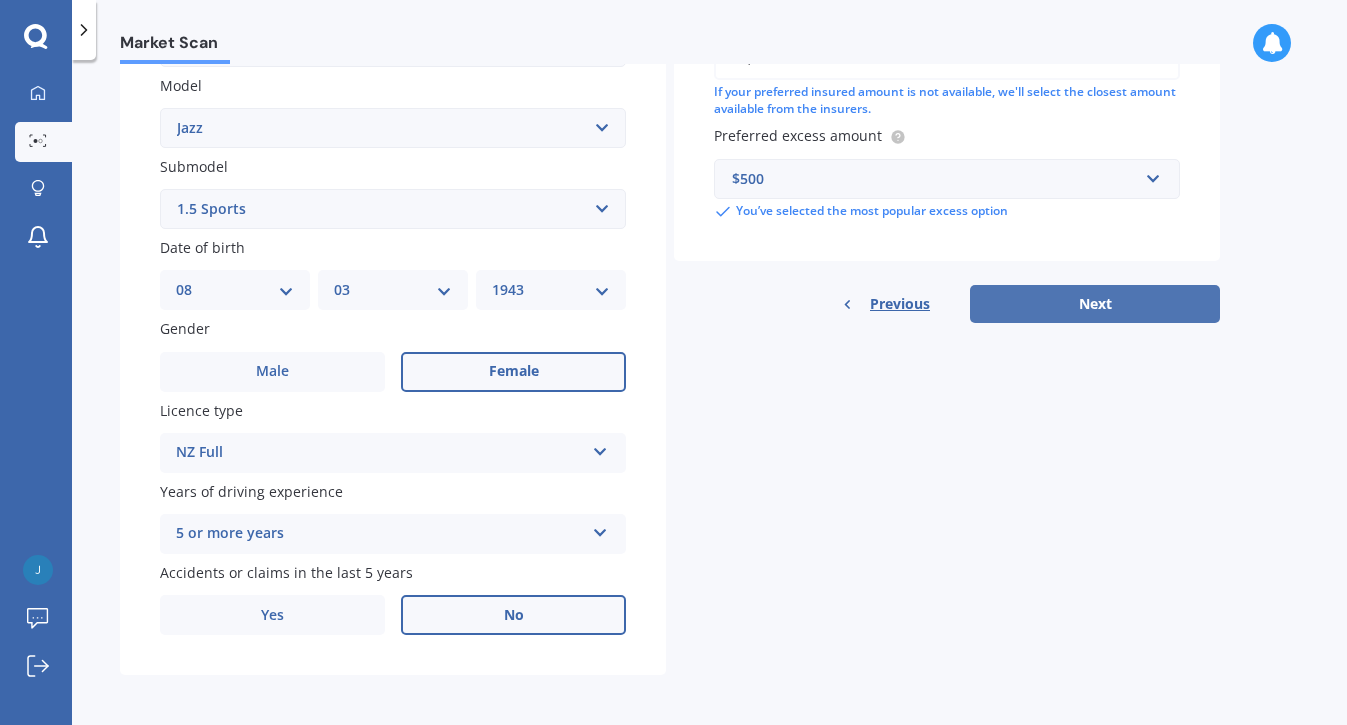 click on "Next" at bounding box center [1095, 304] 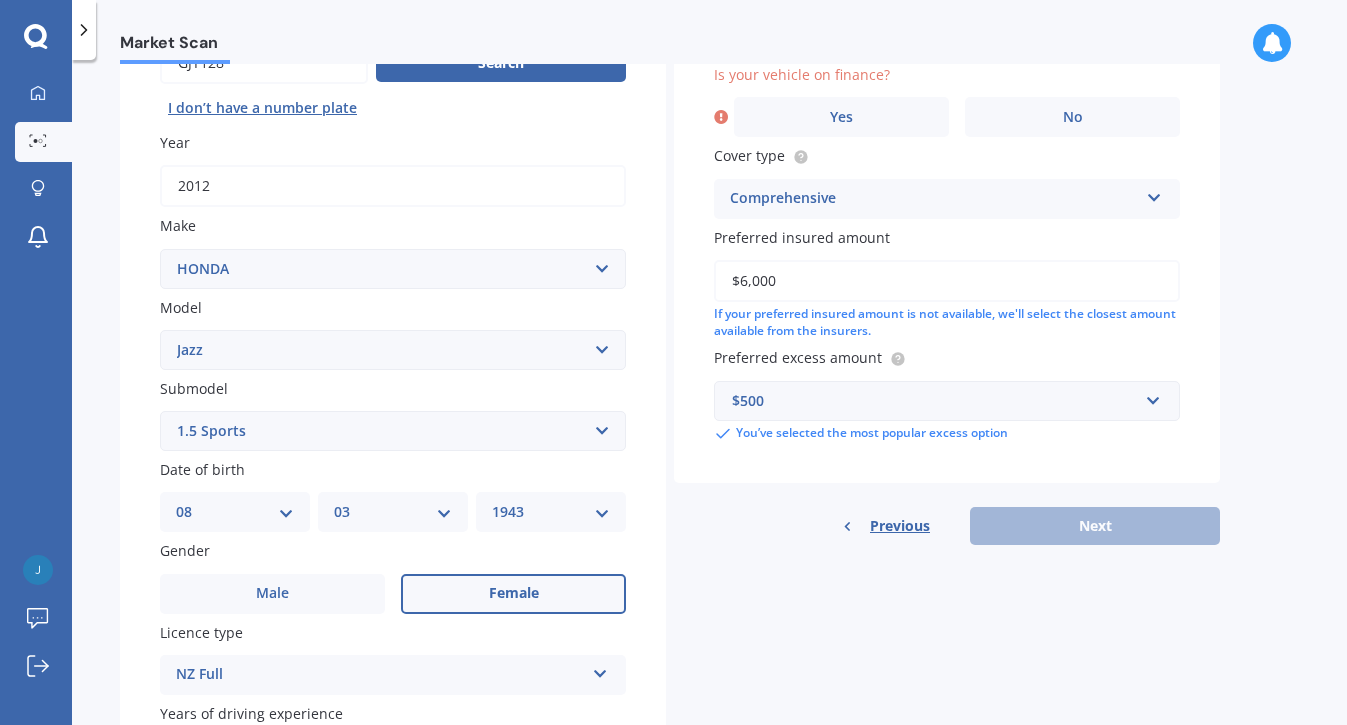 scroll, scrollTop: 228, scrollLeft: 0, axis: vertical 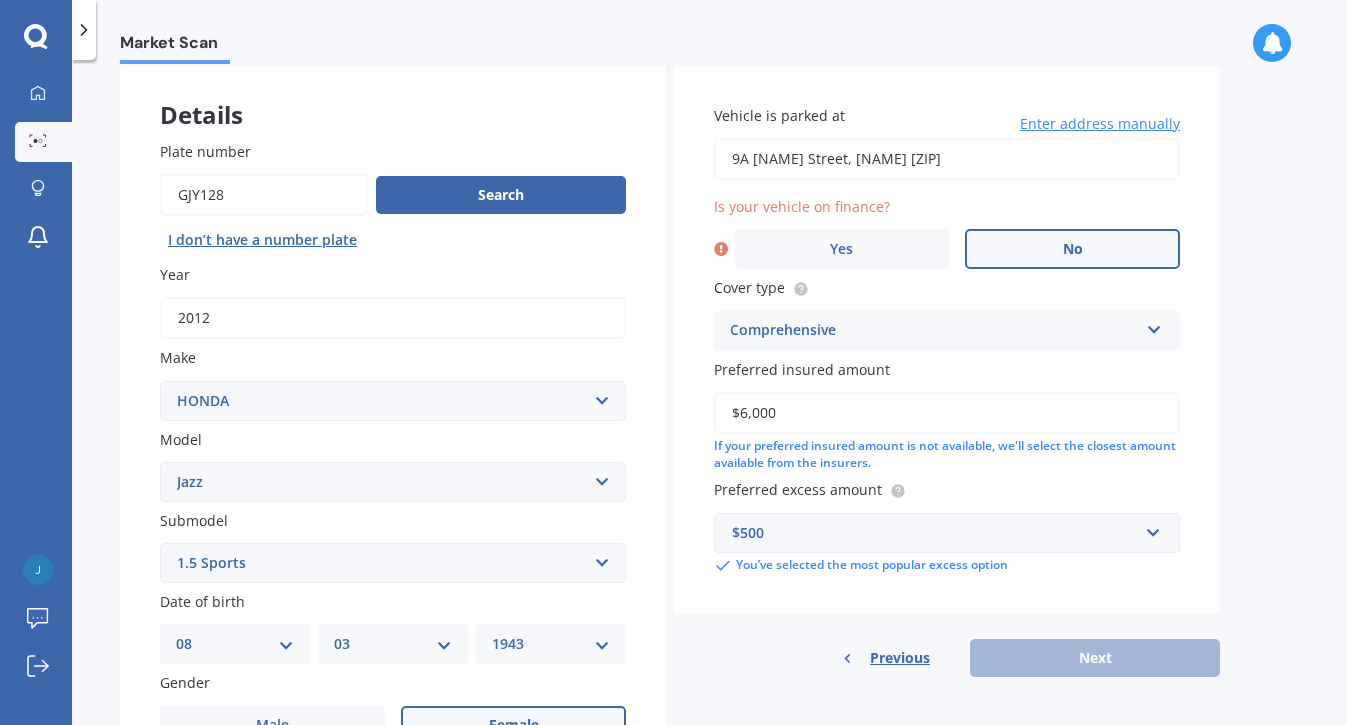 click on "No" at bounding box center (1073, 249) 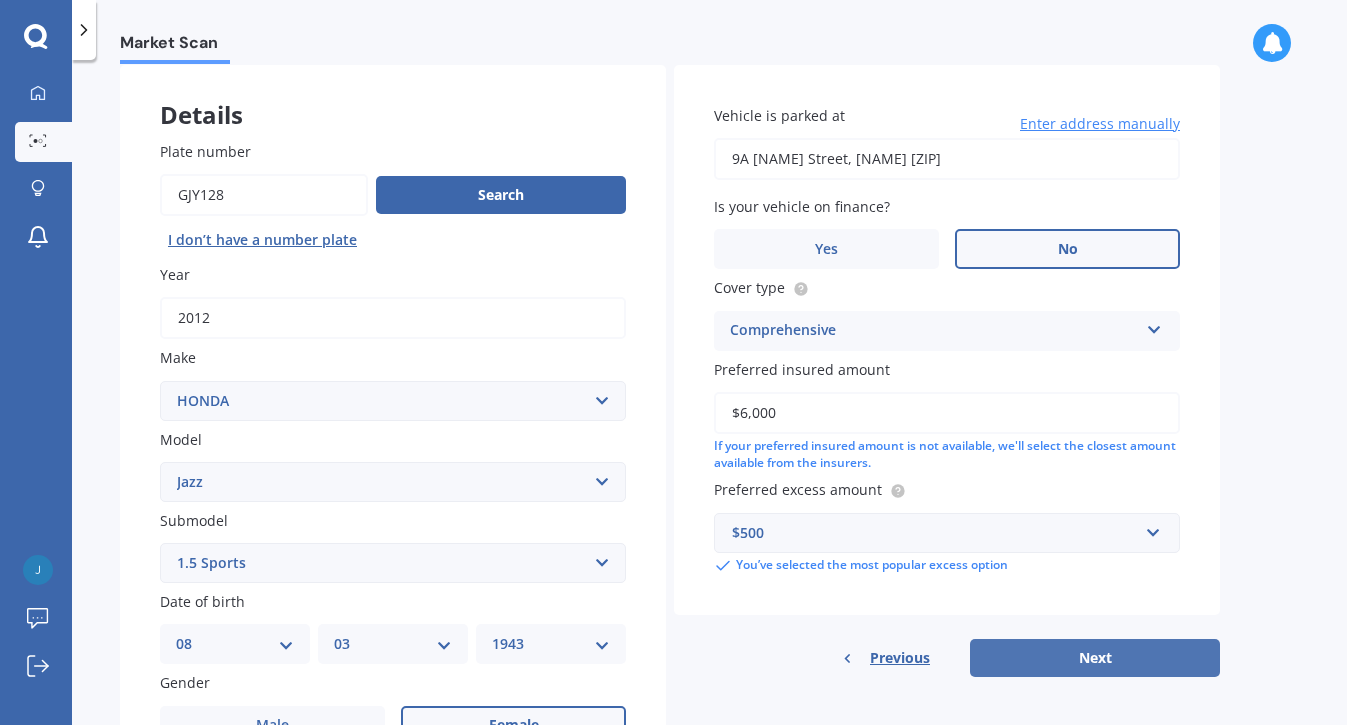 click on "Next" at bounding box center [1095, 658] 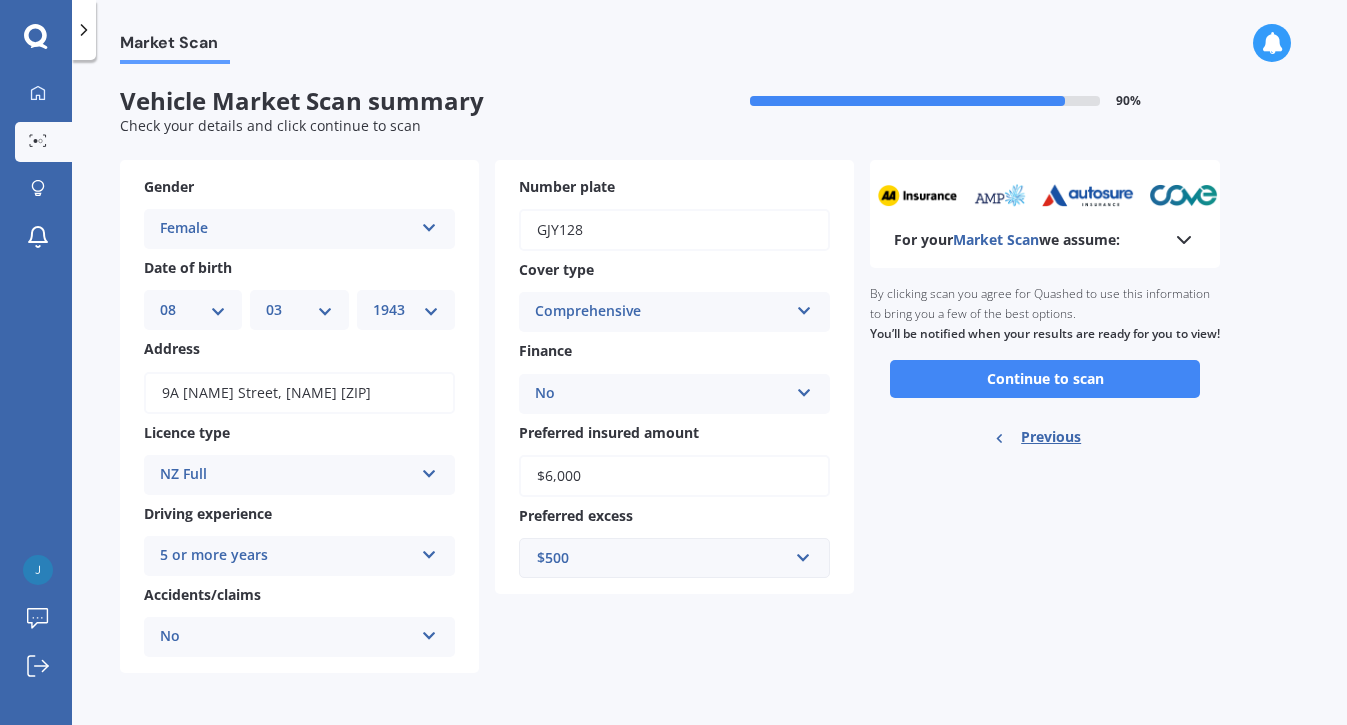 scroll, scrollTop: 0, scrollLeft: 0, axis: both 